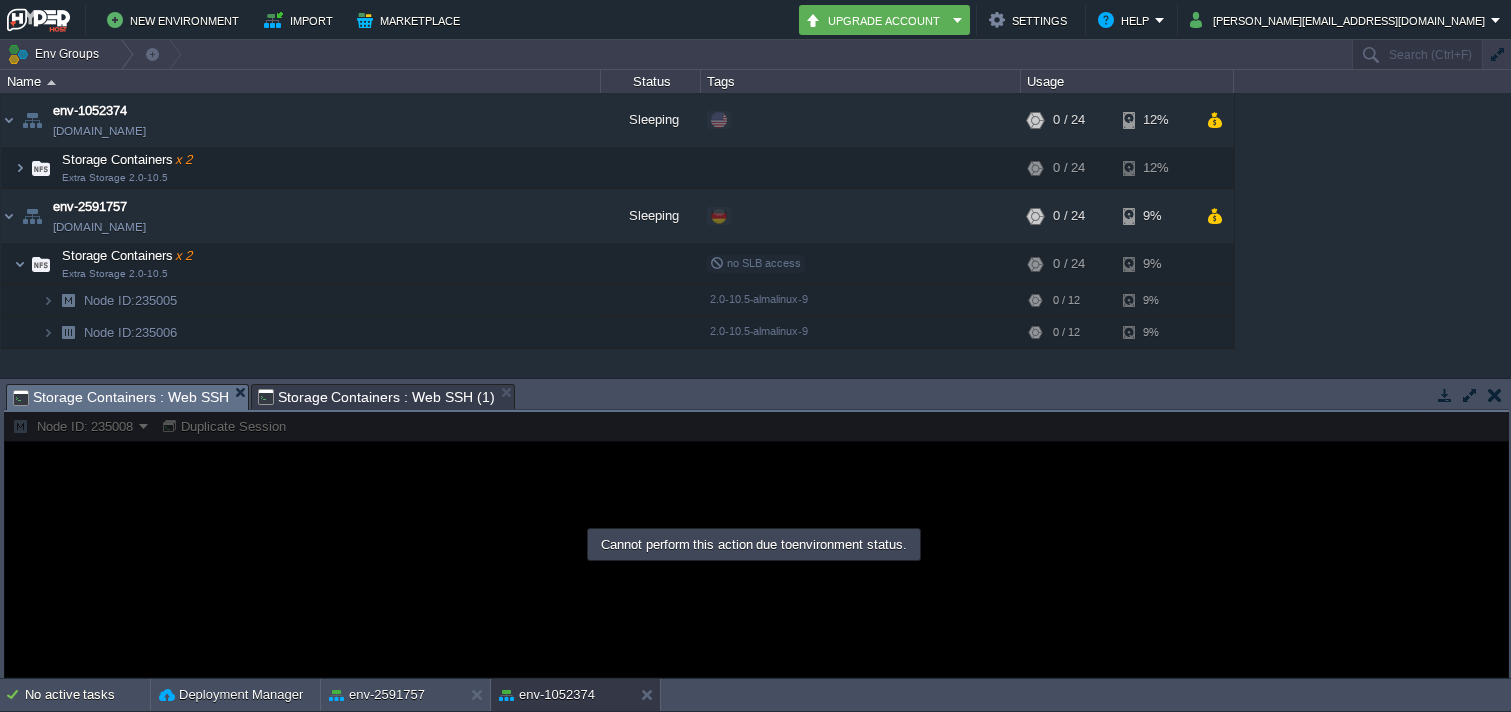 scroll, scrollTop: 0, scrollLeft: 0, axis: both 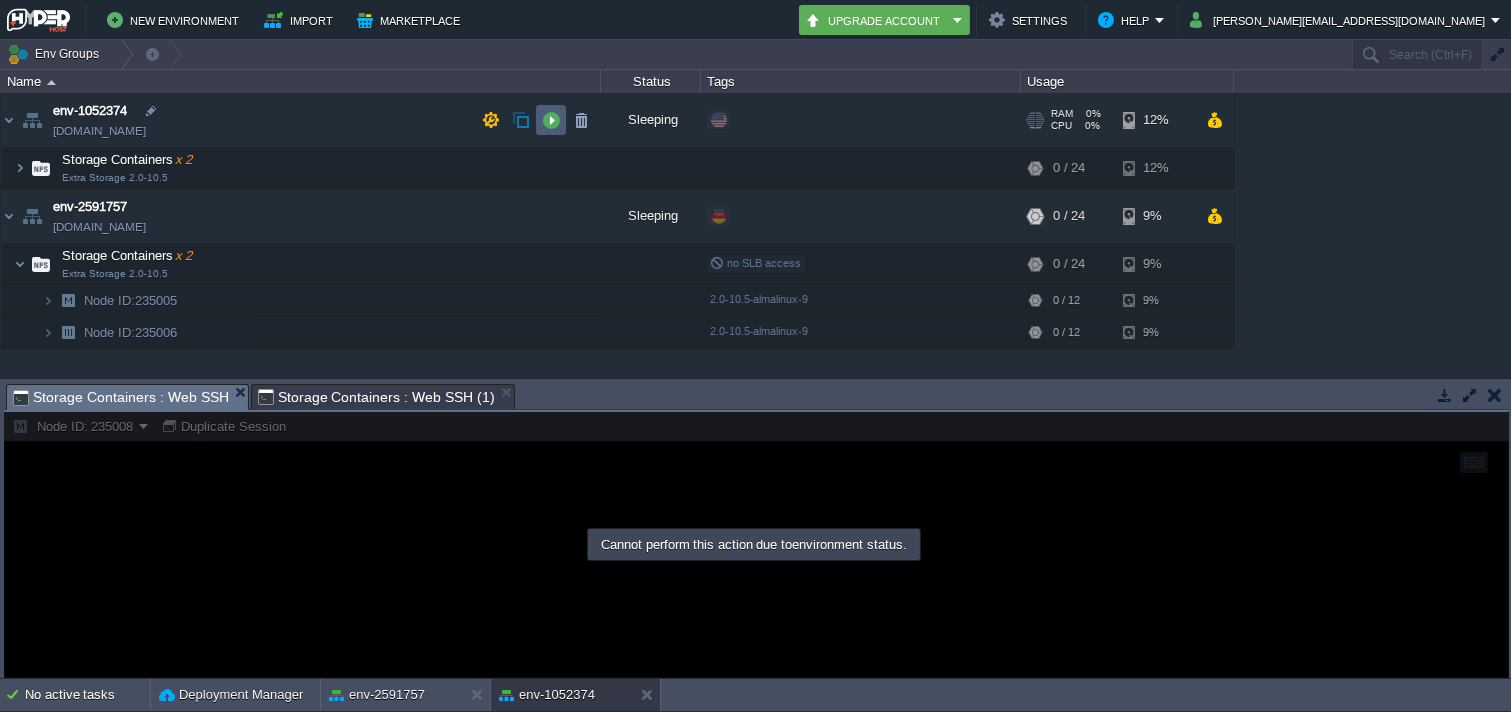 click at bounding box center (551, 120) 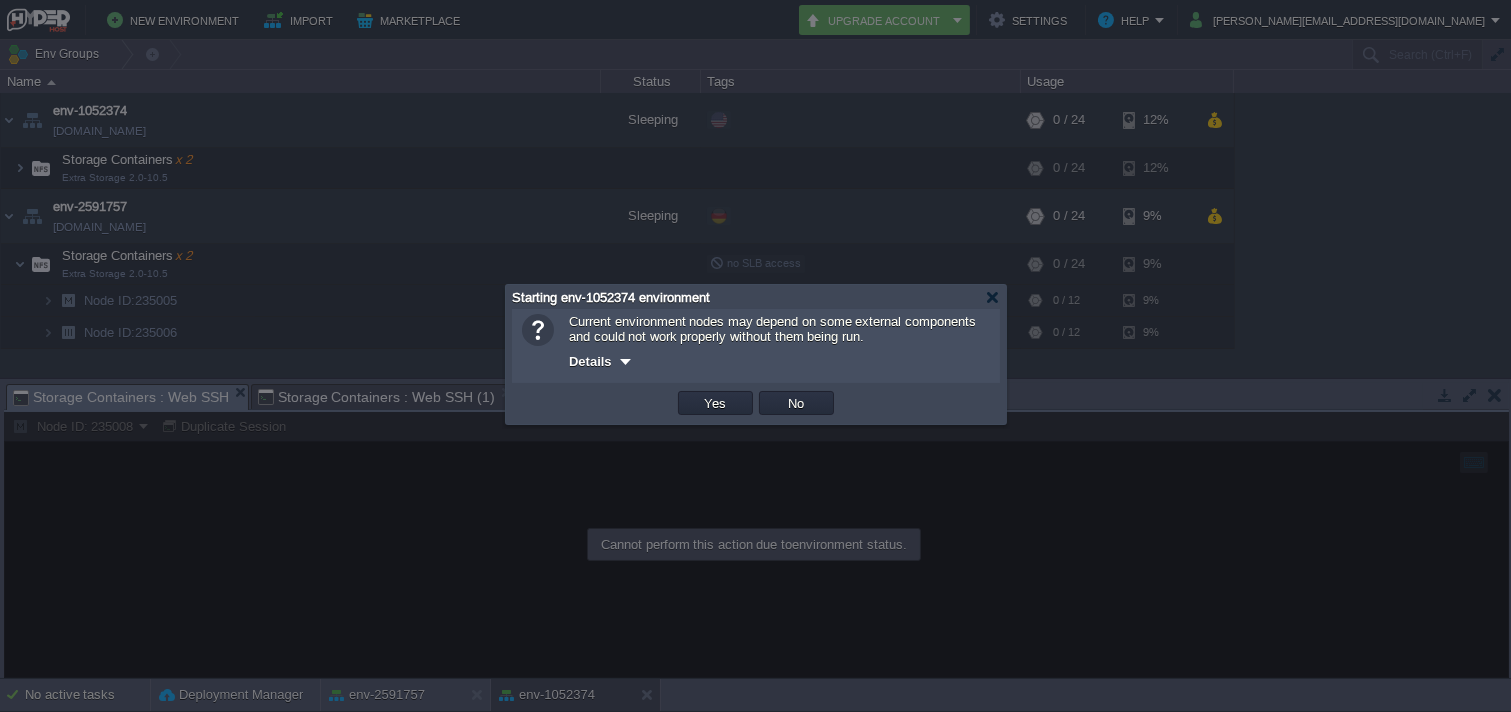 click on "Yes" at bounding box center (716, 403) 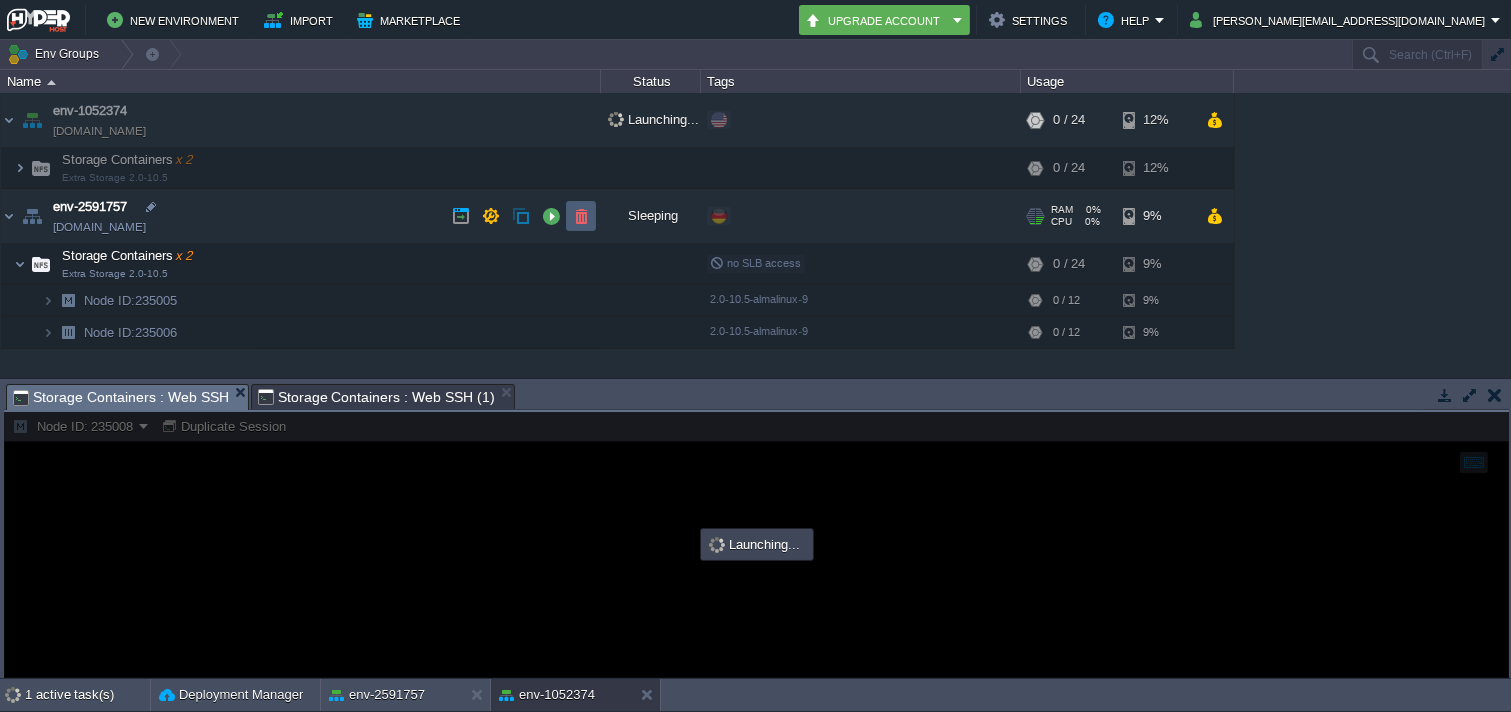 click at bounding box center [581, 216] 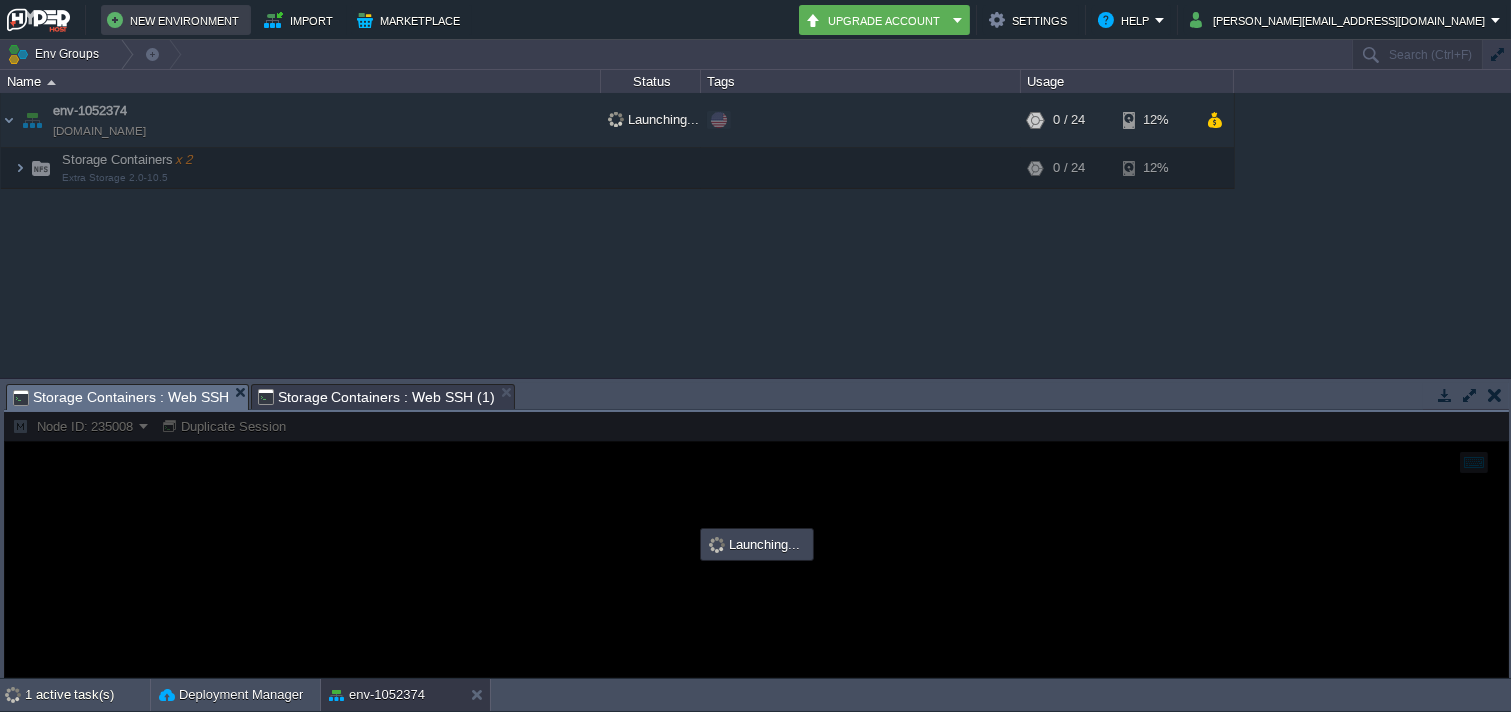 click on "New Environment" at bounding box center (176, 20) 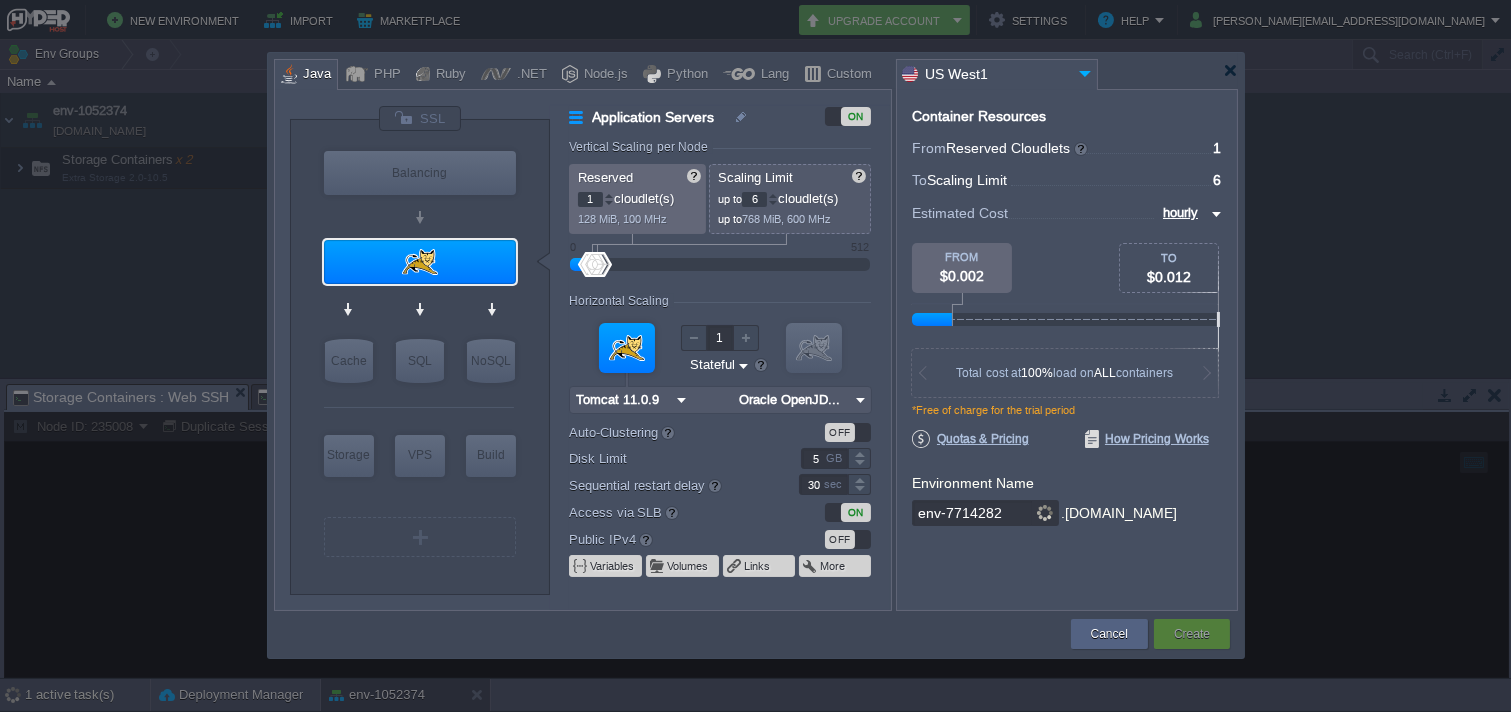 click on "US West1" at bounding box center (985, 74) 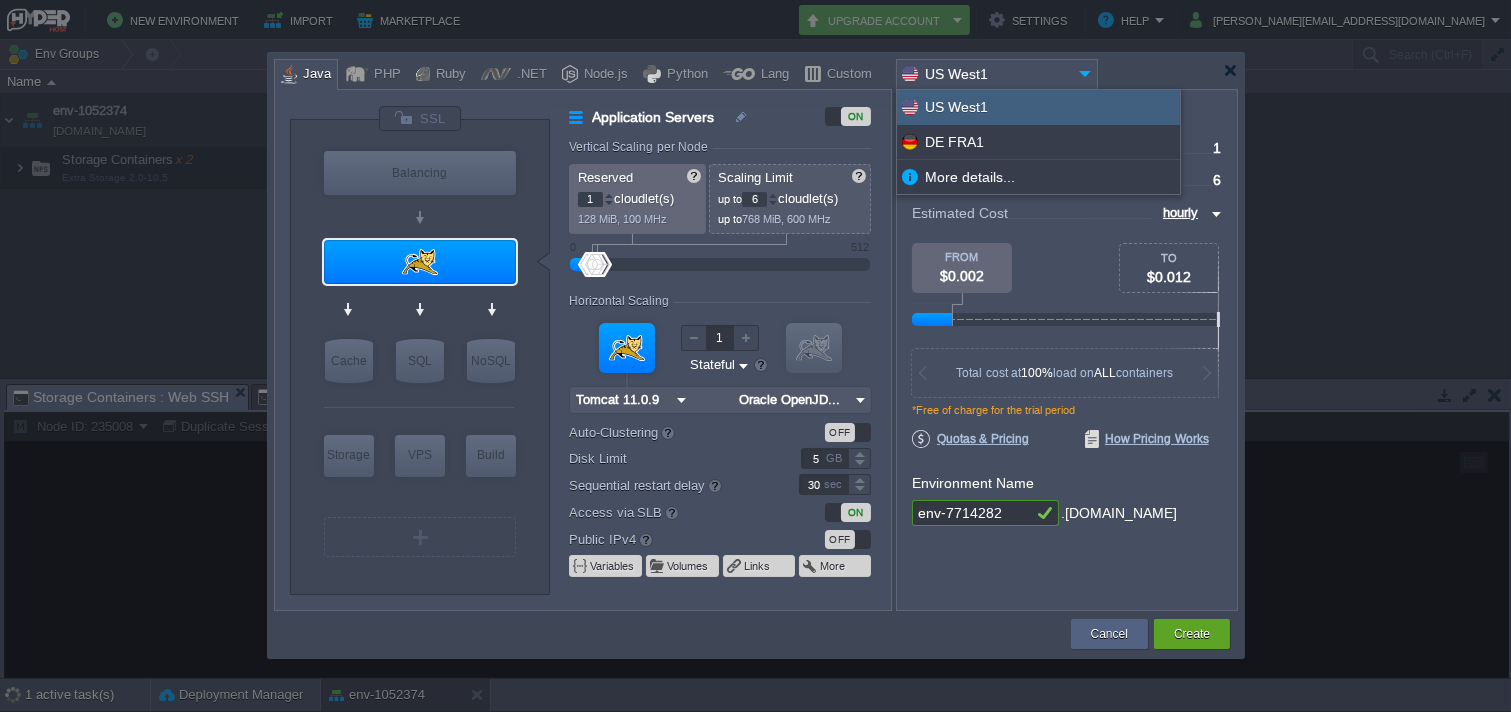 click on "US West1" at bounding box center (1038, 107) 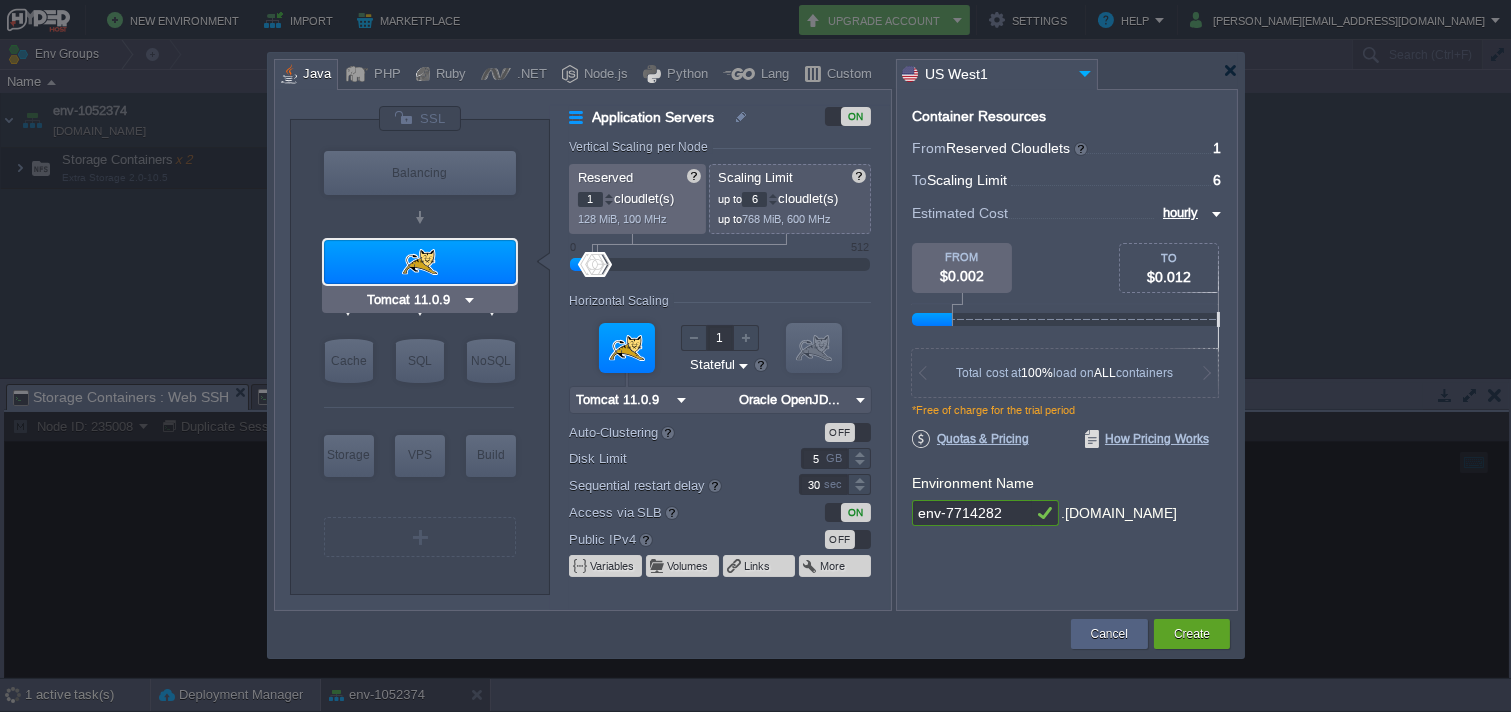 click at bounding box center (420, 262) 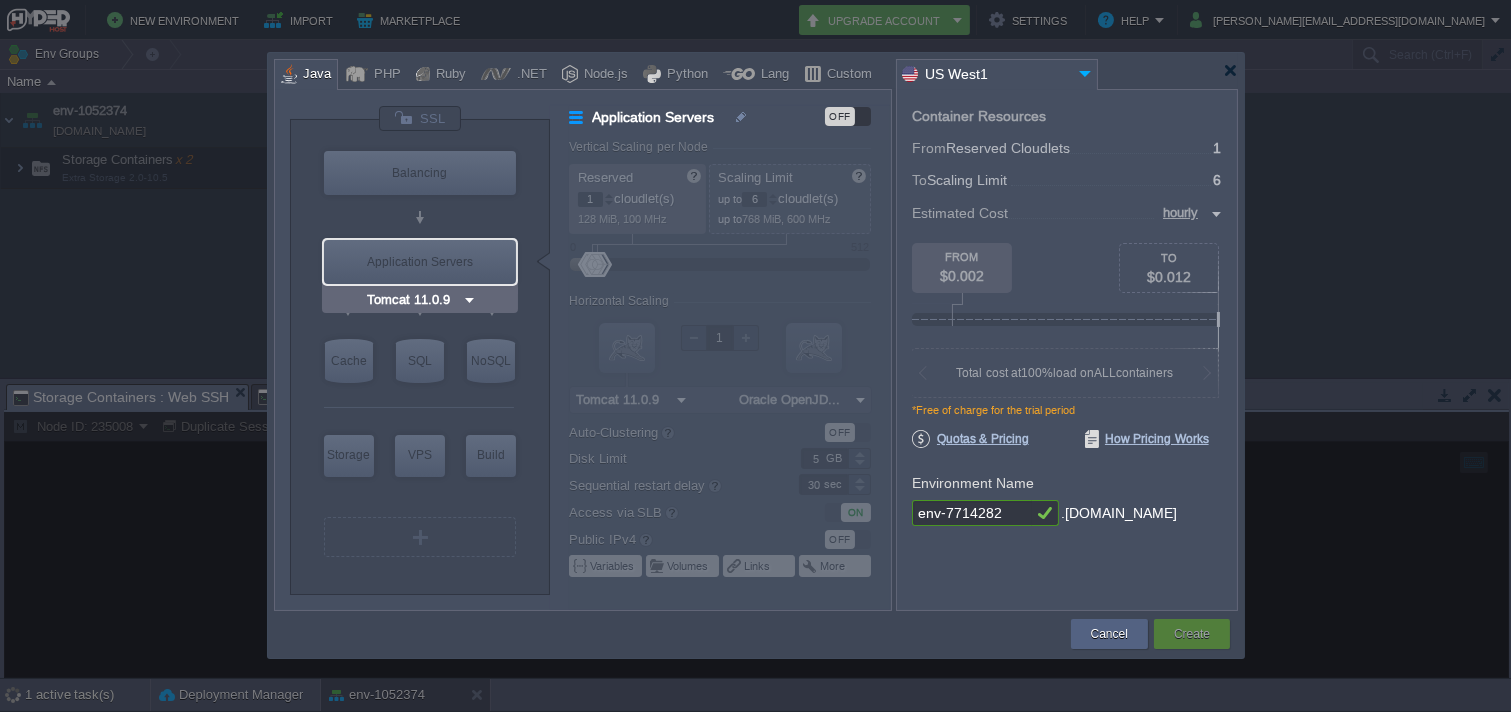 type on "Extra Storage 2.0-10.5" 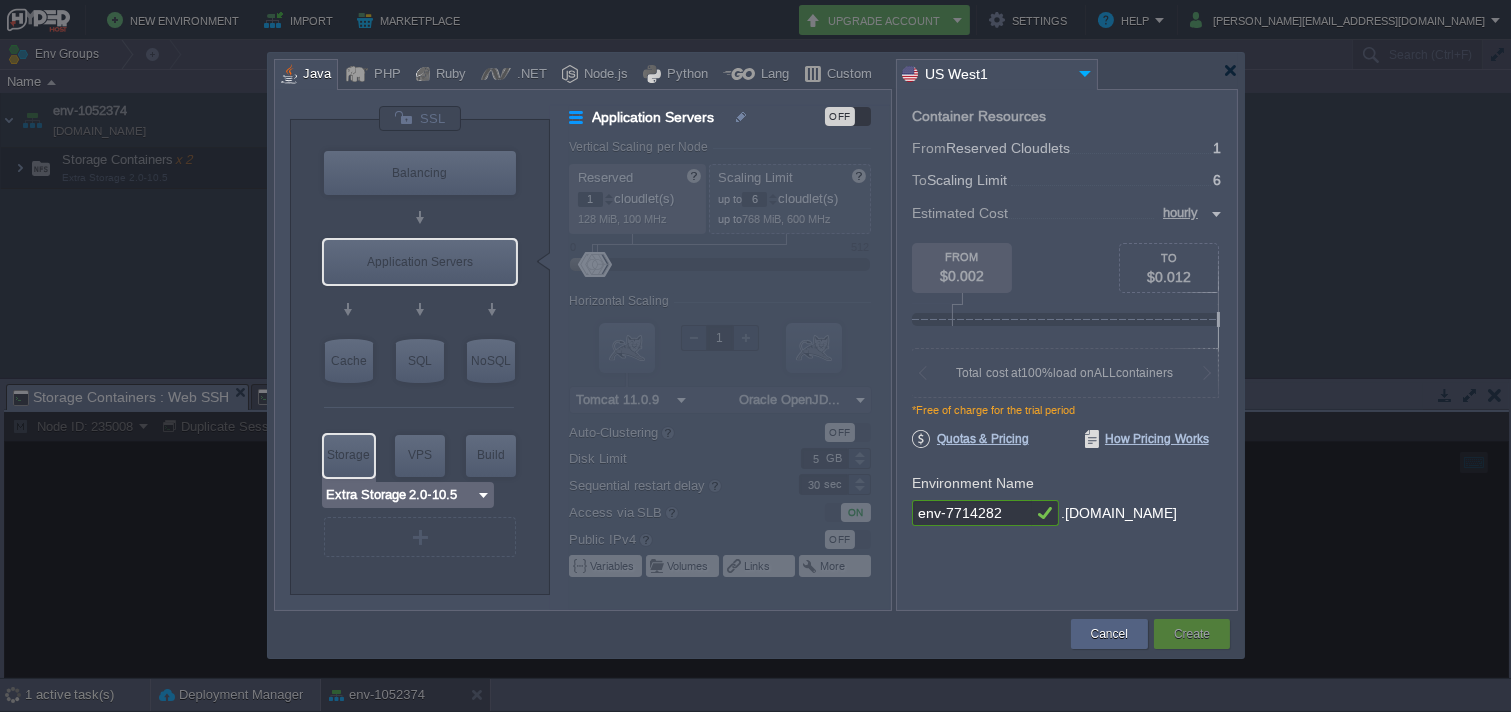 click on "Storage" at bounding box center [349, 455] 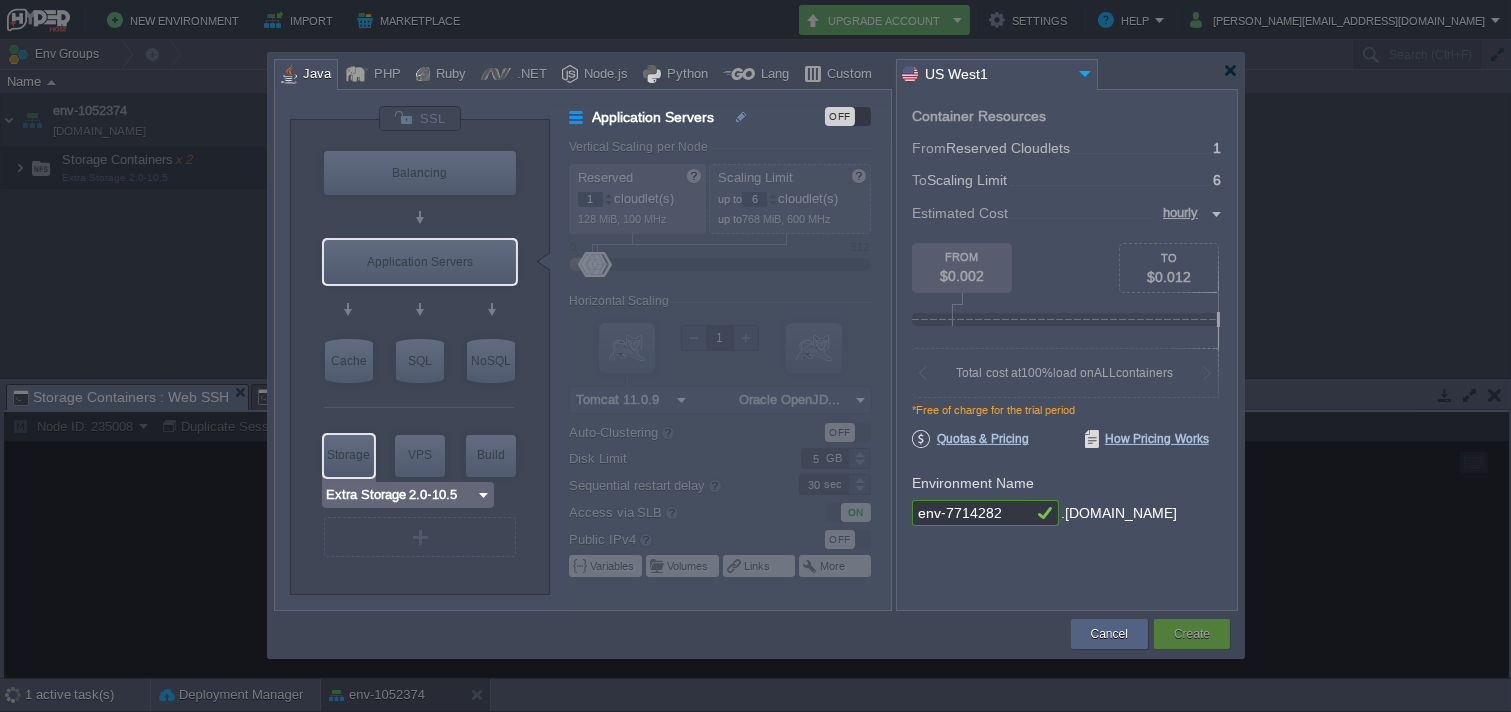 type on "Storage Containers" 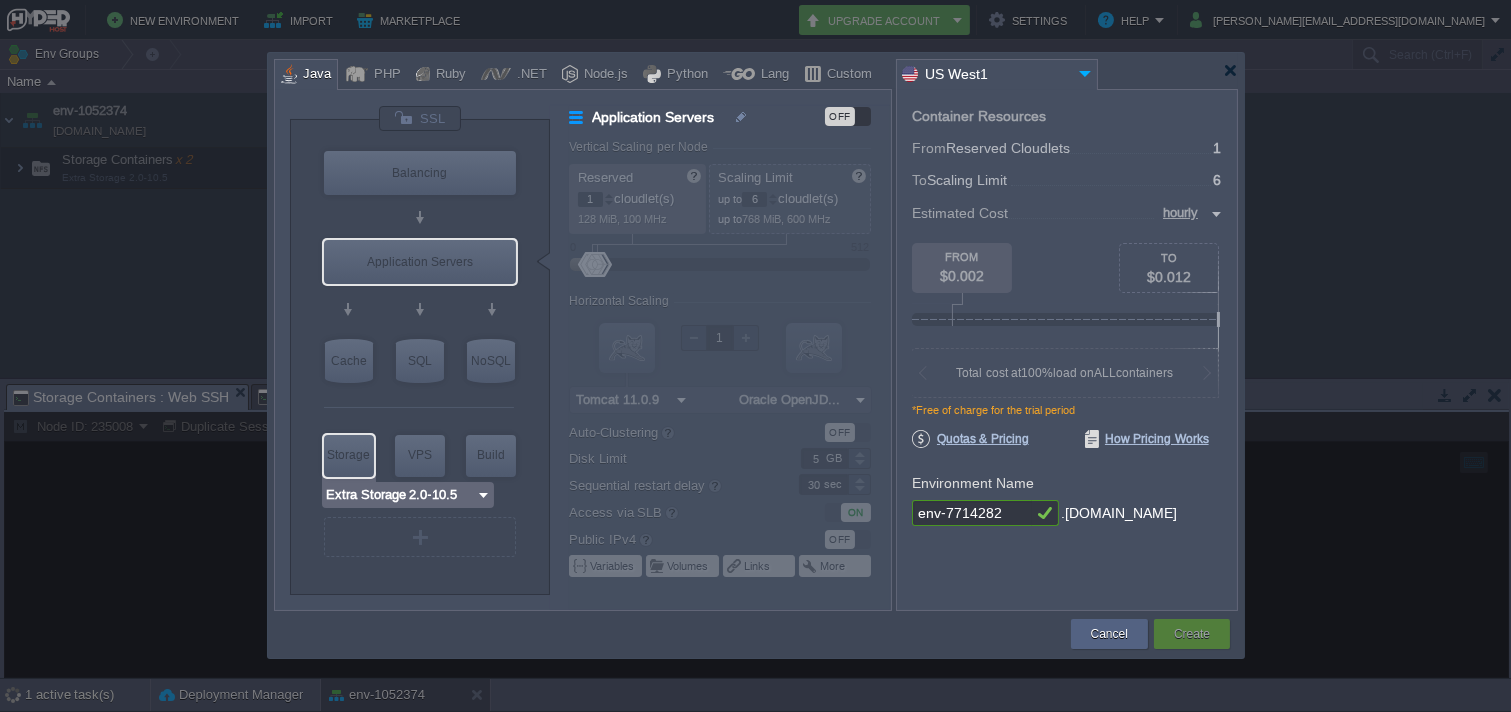 type on "Extra Storage 2.0-10.5" 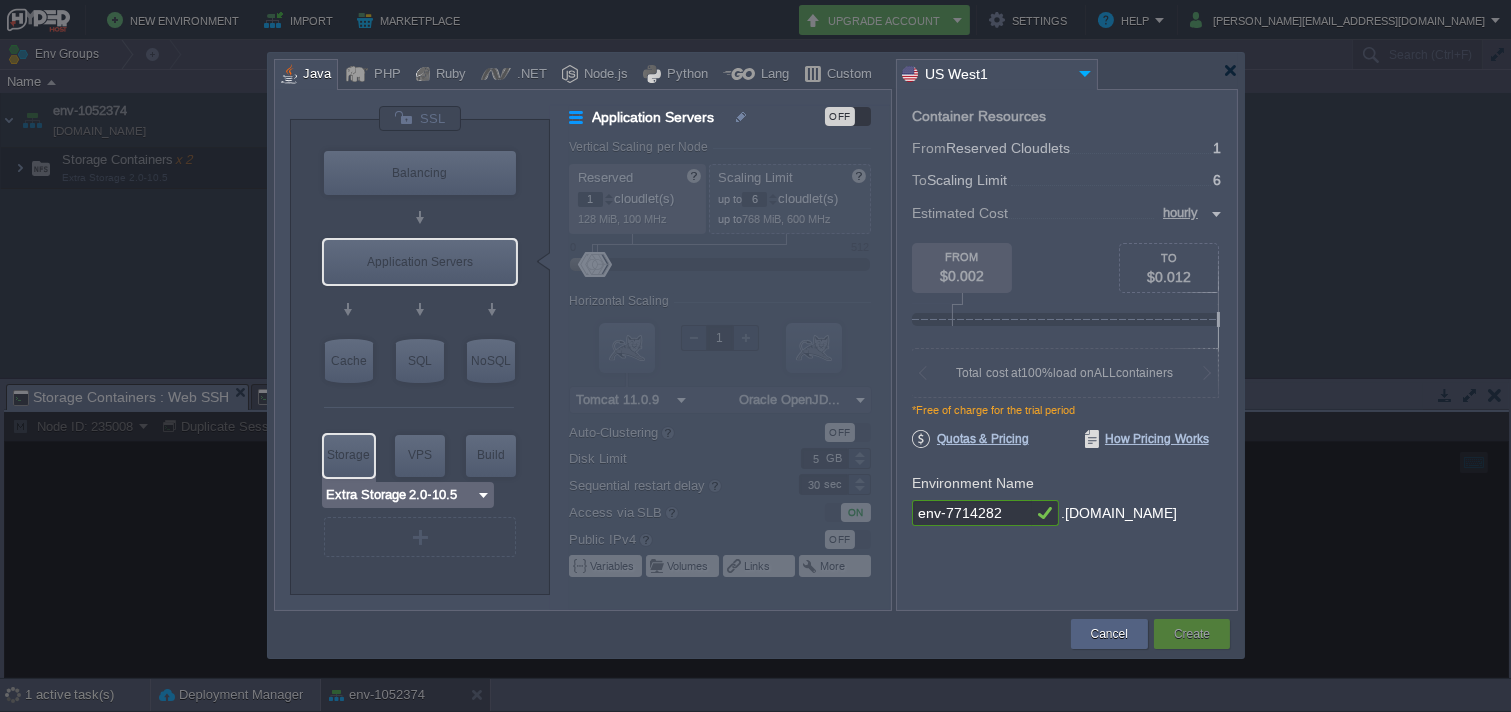 type on "2.0-10.5-almal..." 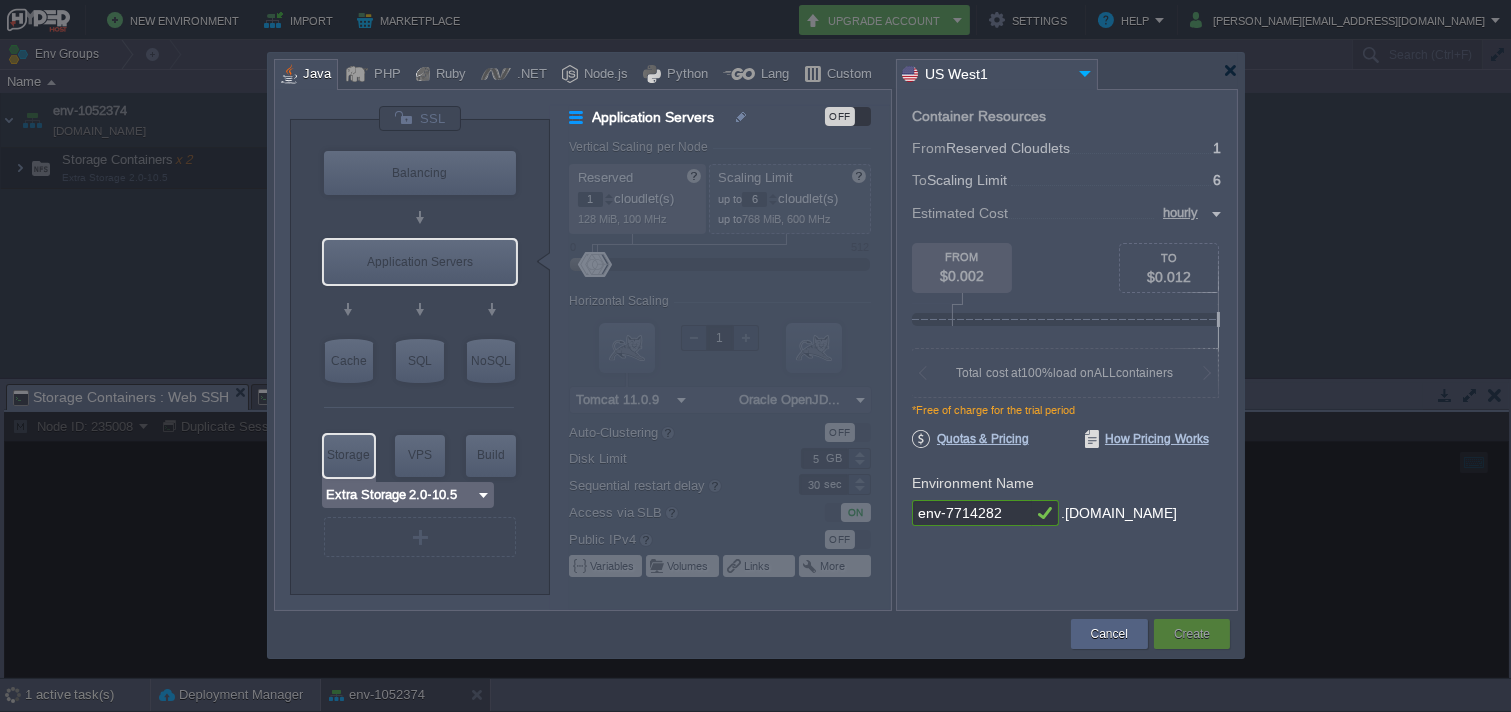 type on "Stateless" 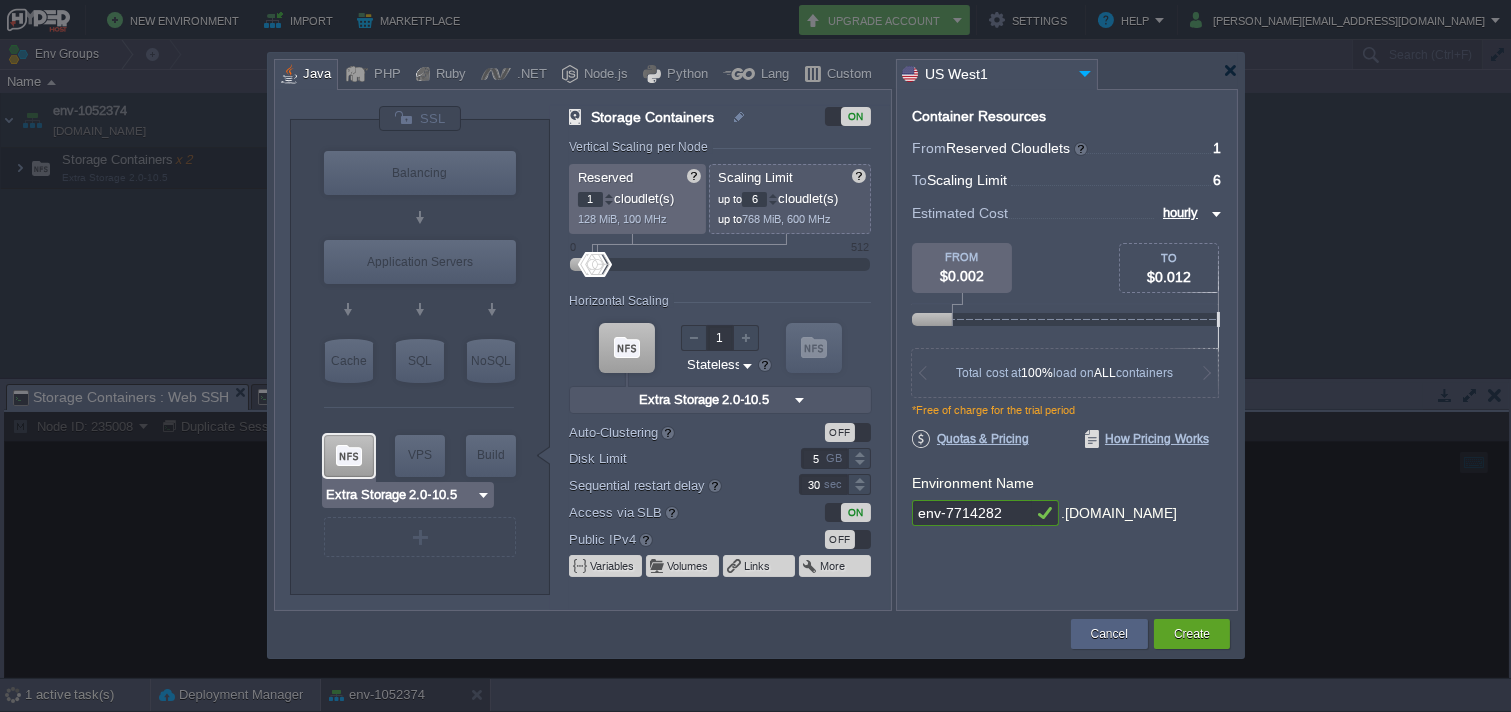 type on "Redis 7.2.4" 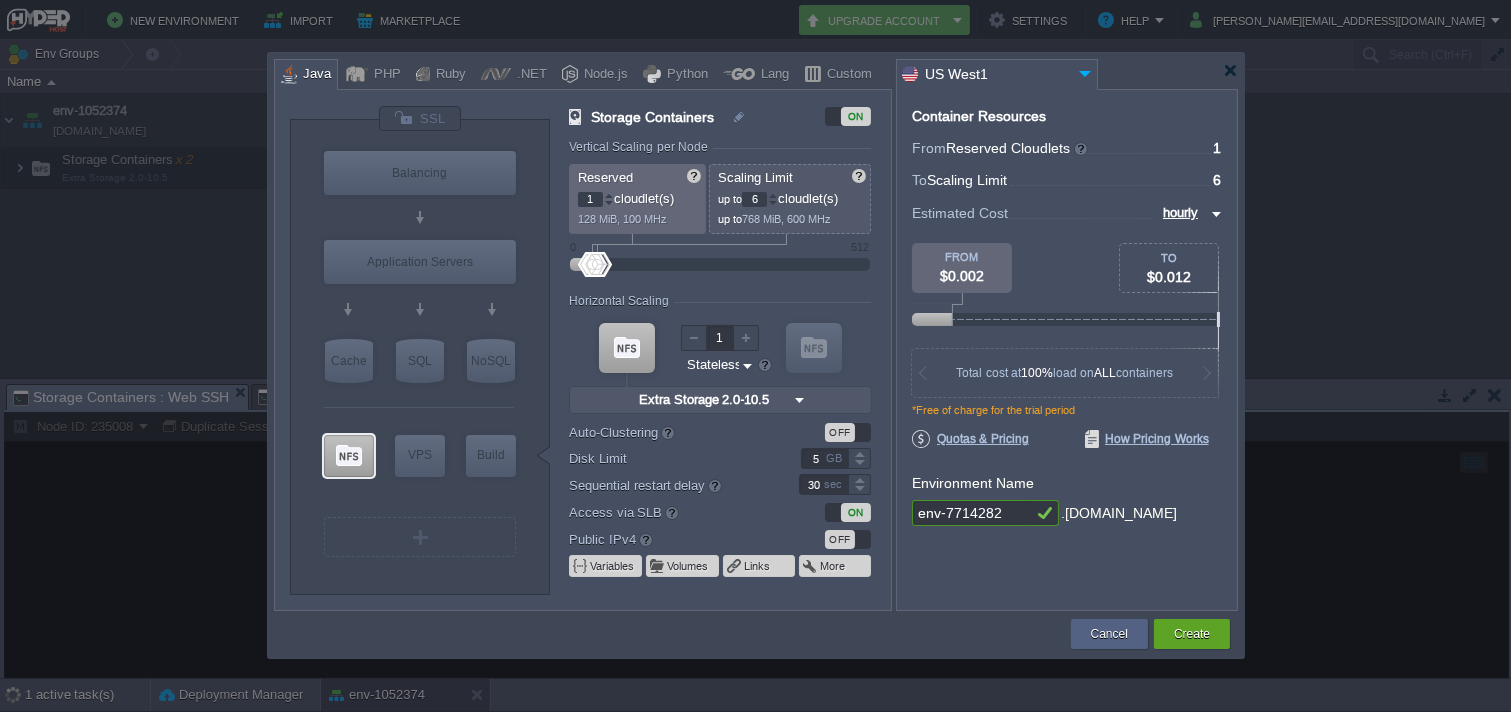 click on "Reserved" at bounding box center [605, 177] 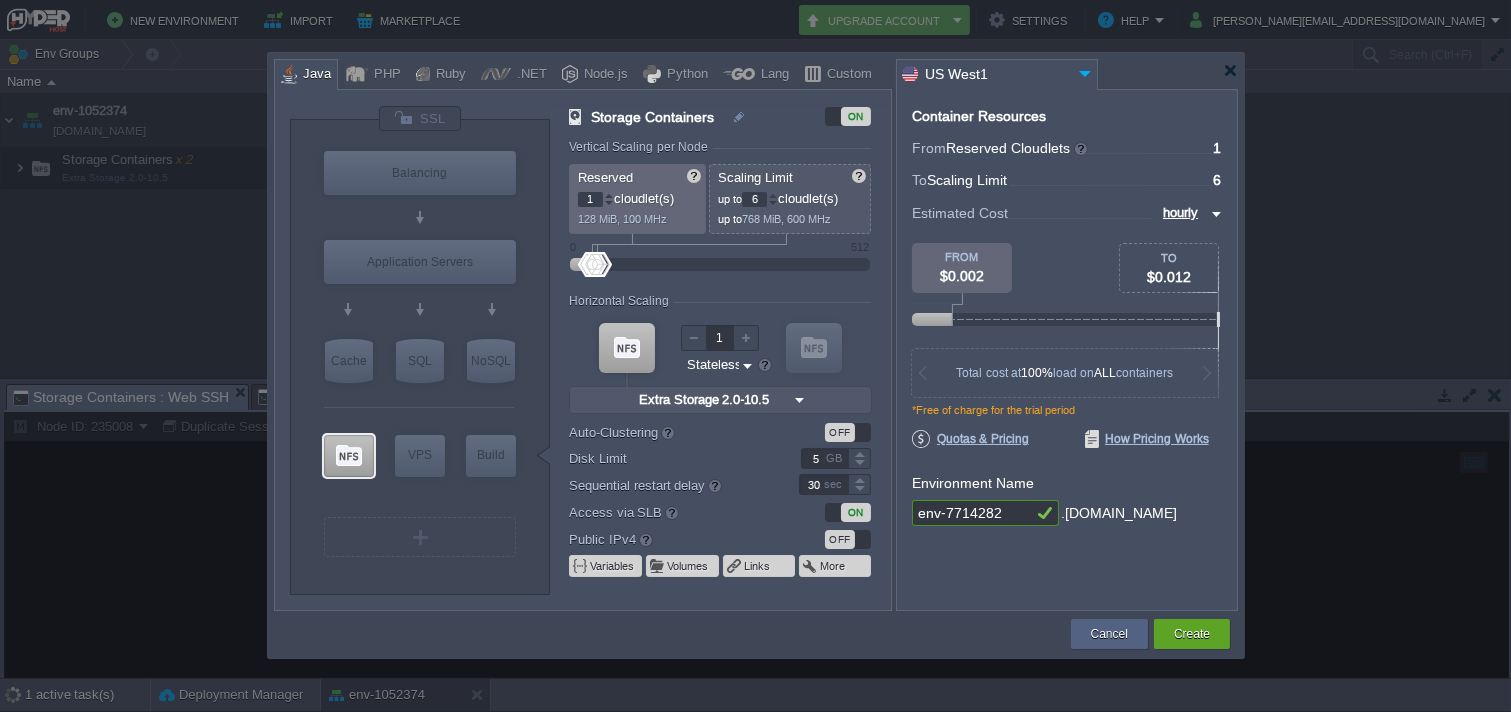 click on "1  cloudlet(s)" at bounding box center [638, 196] 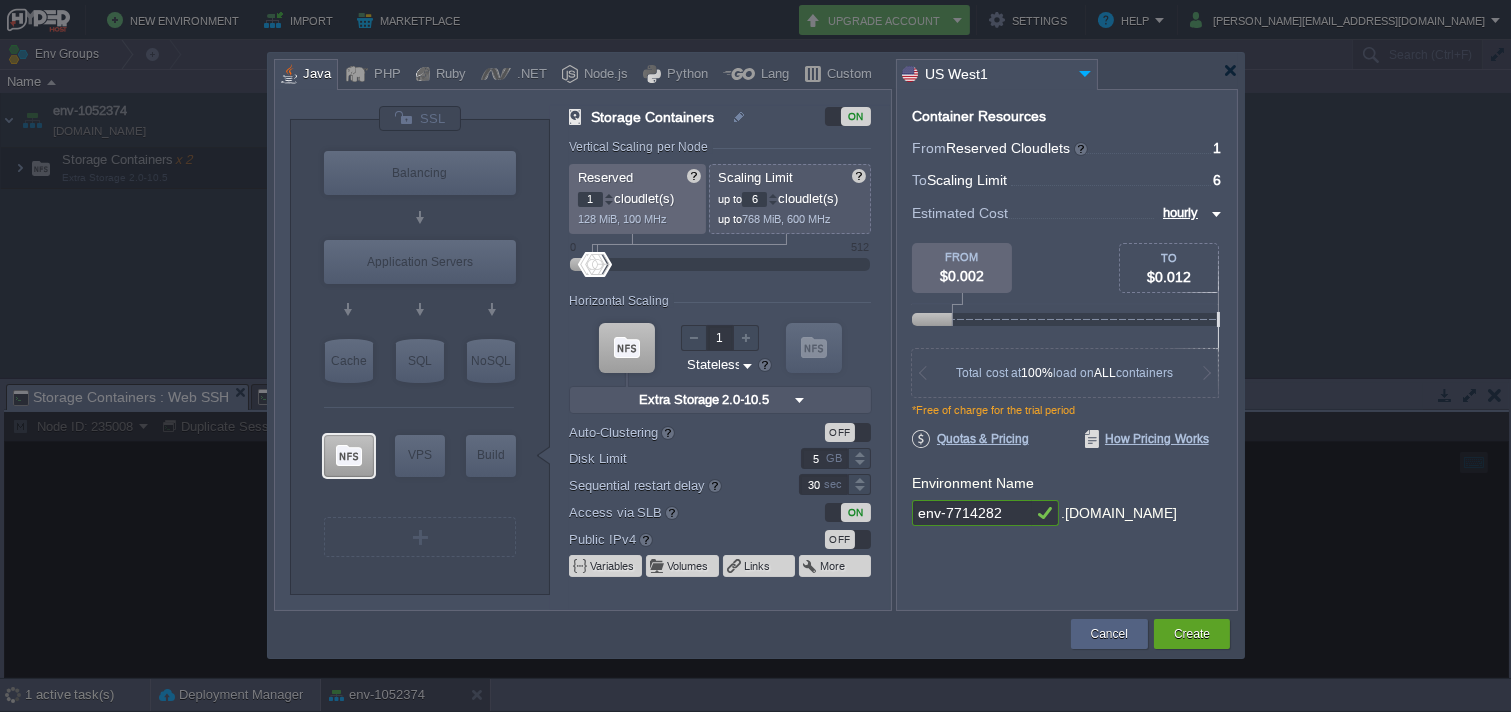 click on "1" at bounding box center [590, 199] 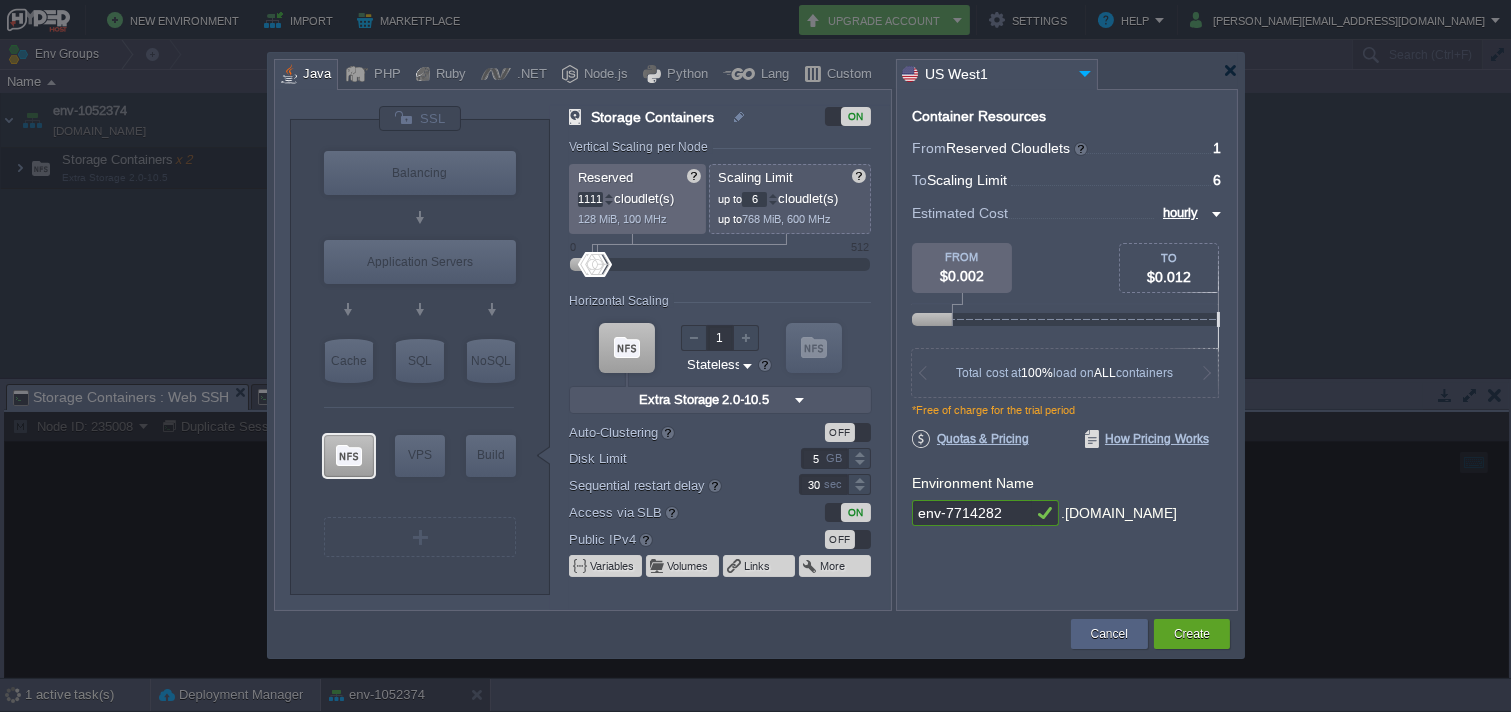 click on "env-7714282" at bounding box center (972, 513) 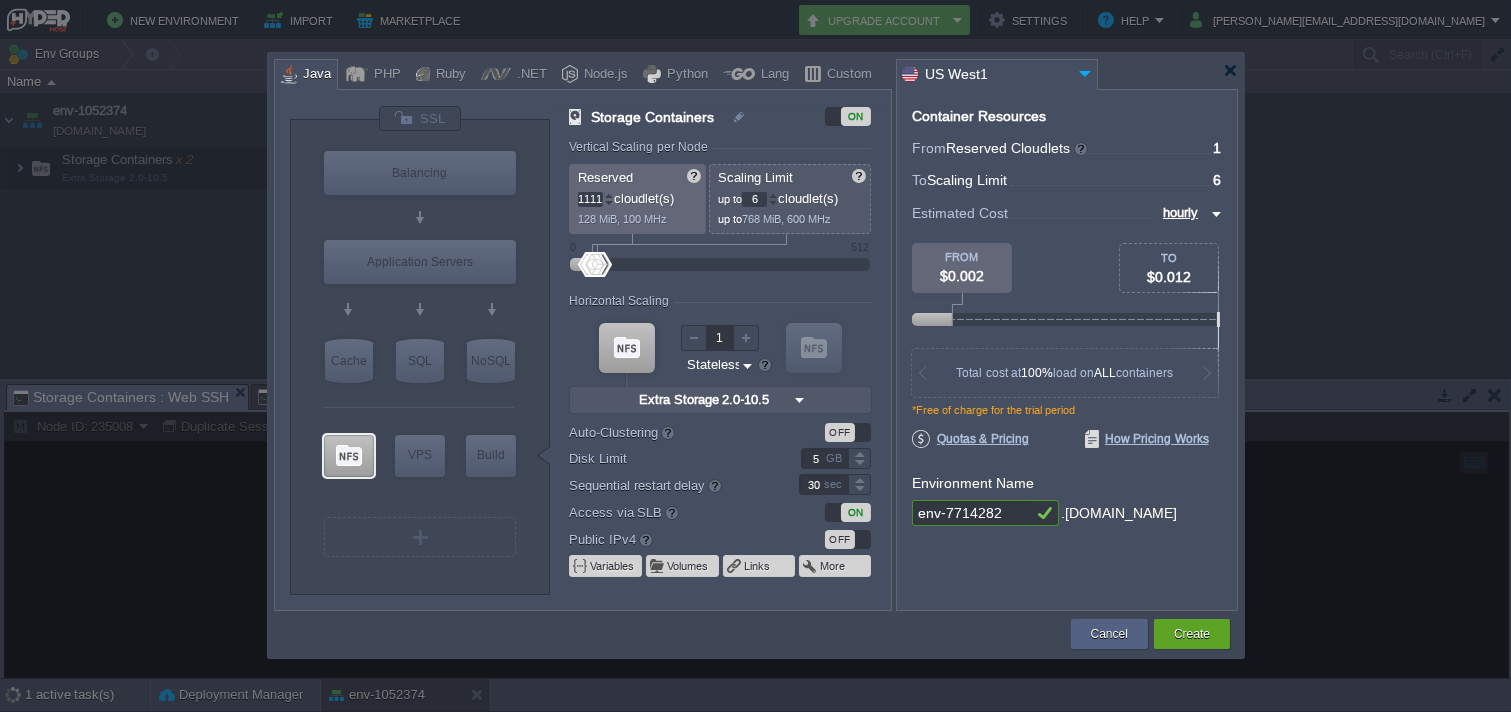 type on "12" 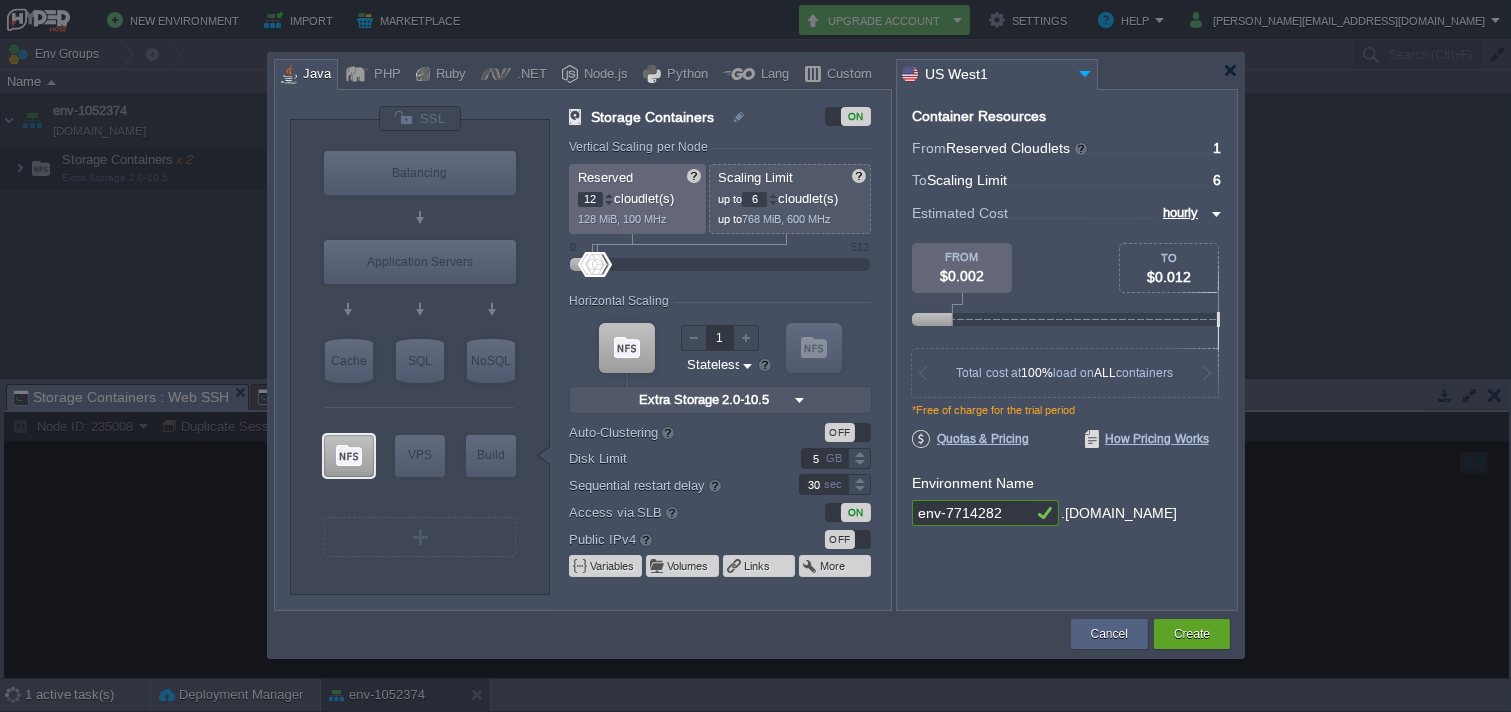 type on "12" 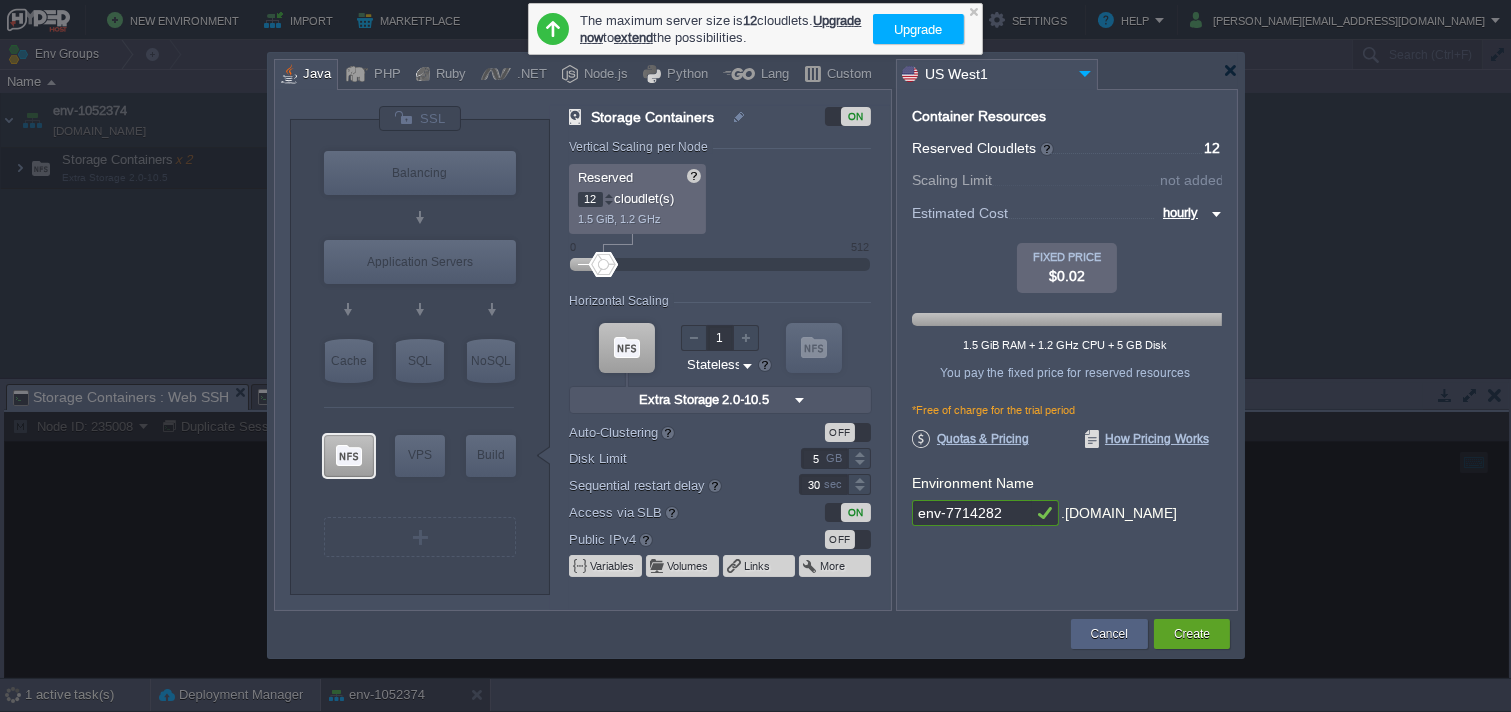 click on "5" at bounding box center (824, 458) 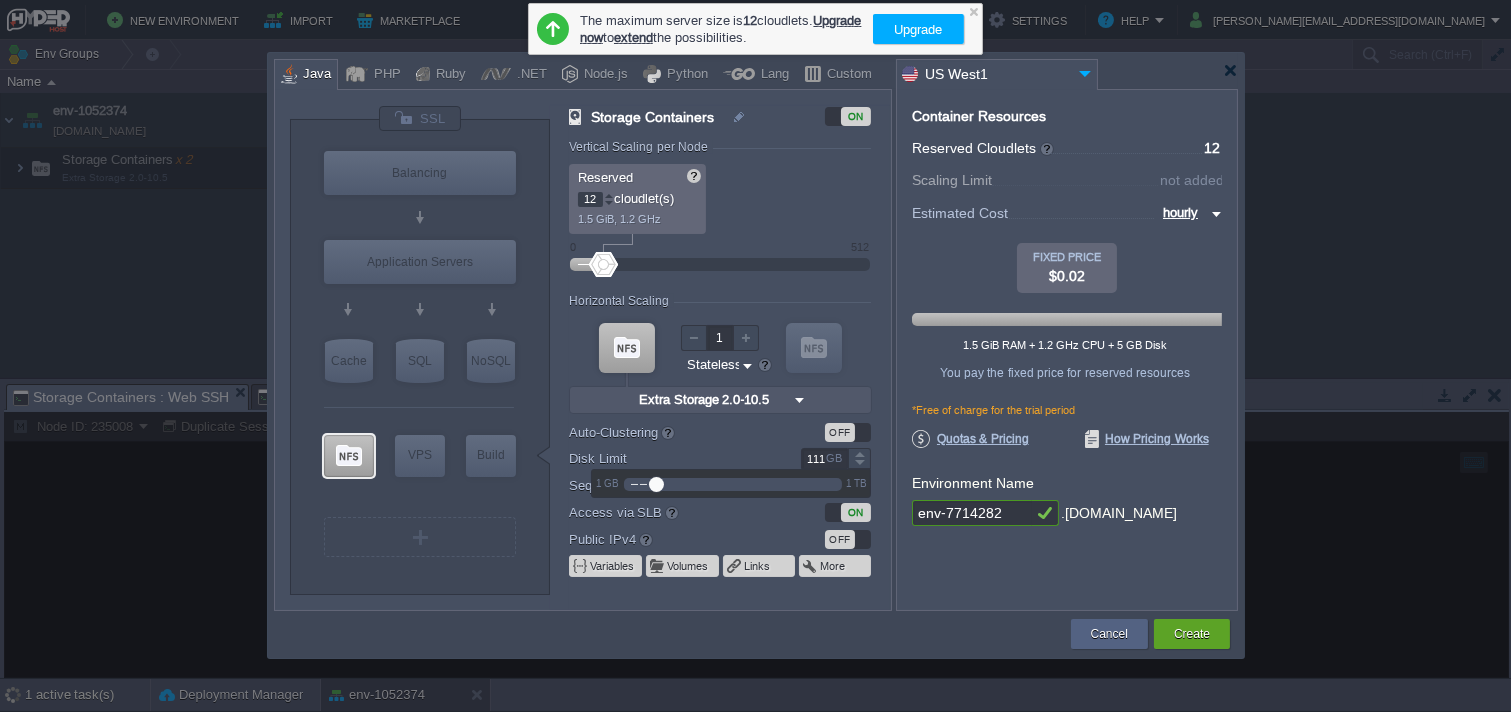 scroll, scrollTop: 0, scrollLeft: 1, axis: horizontal 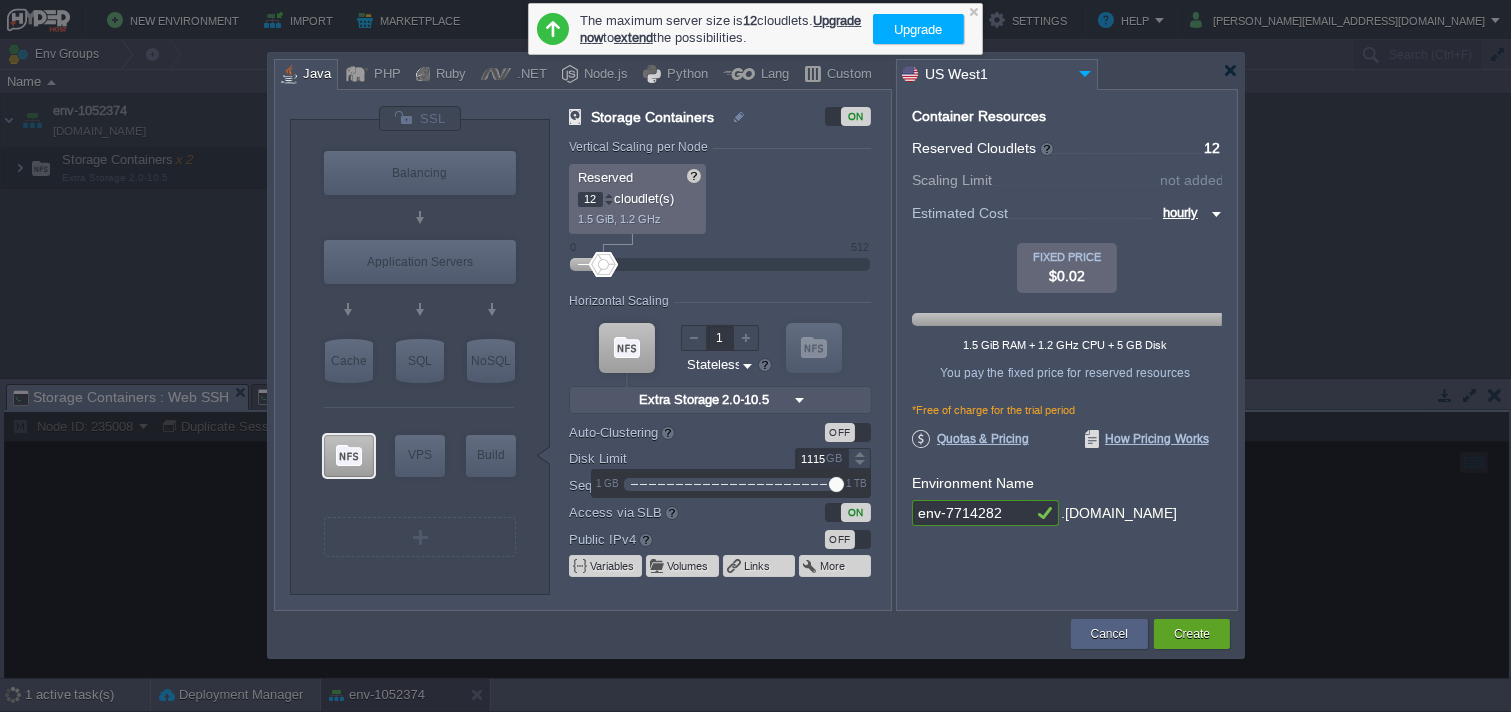 type on "10" 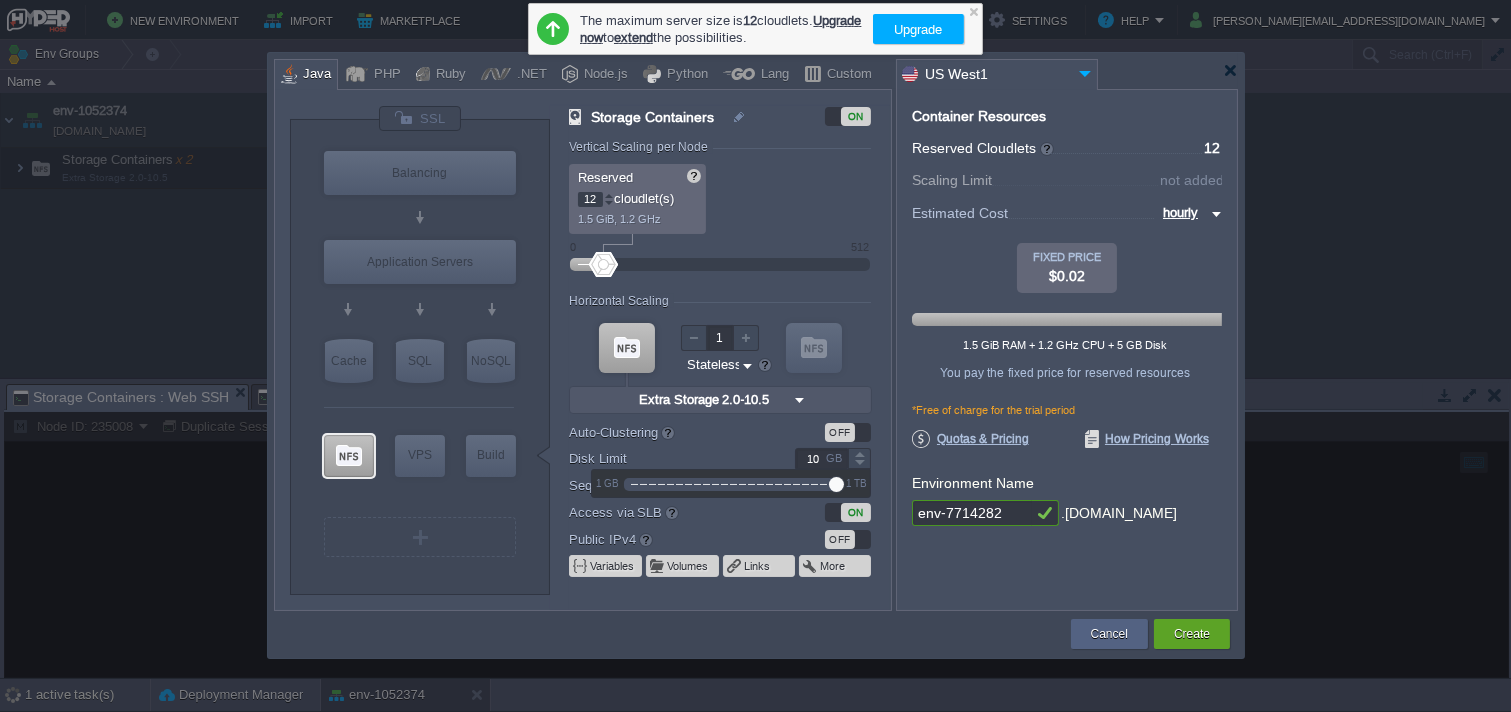 click on "ON" at bounding box center [856, 512] 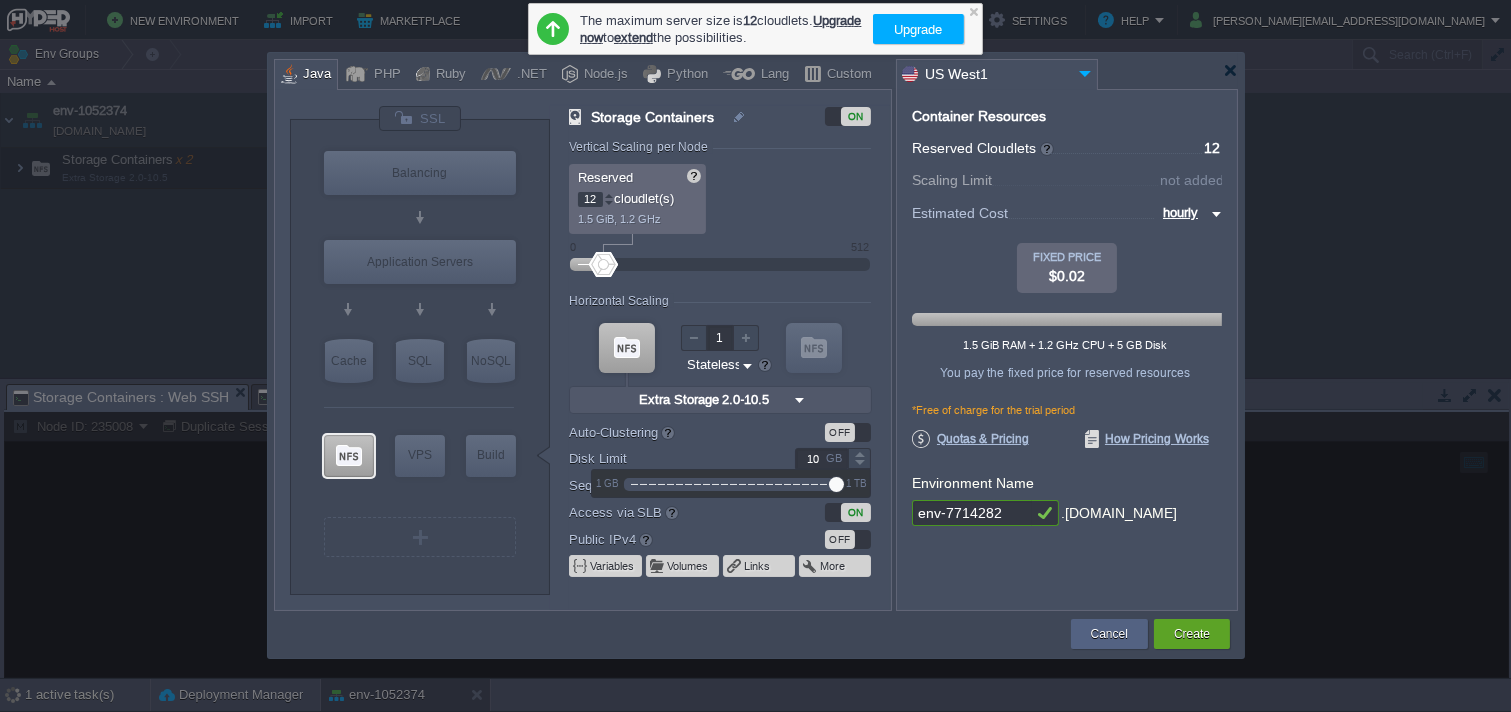 scroll, scrollTop: 0, scrollLeft: 0, axis: both 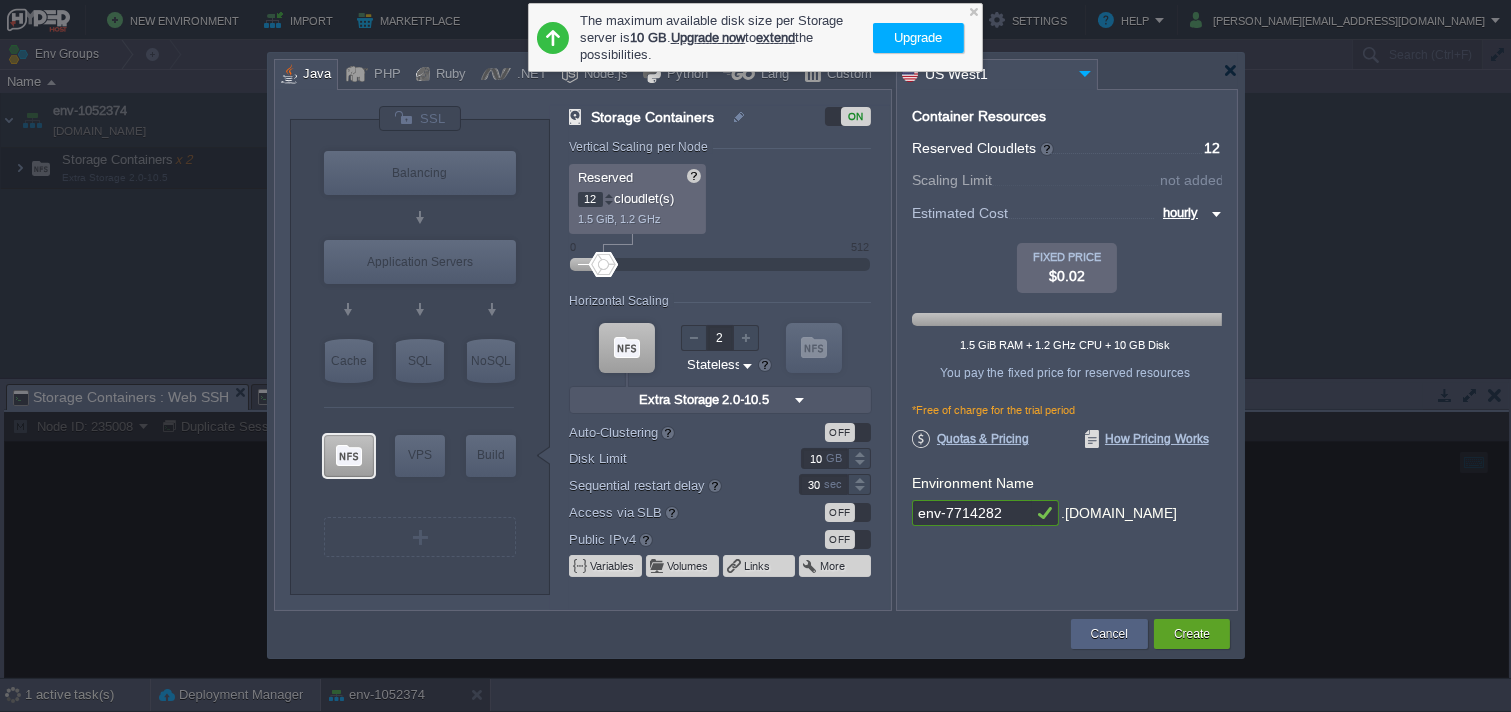 drag, startPoint x: 743, startPoint y: 327, endPoint x: 743, endPoint y: 338, distance: 11 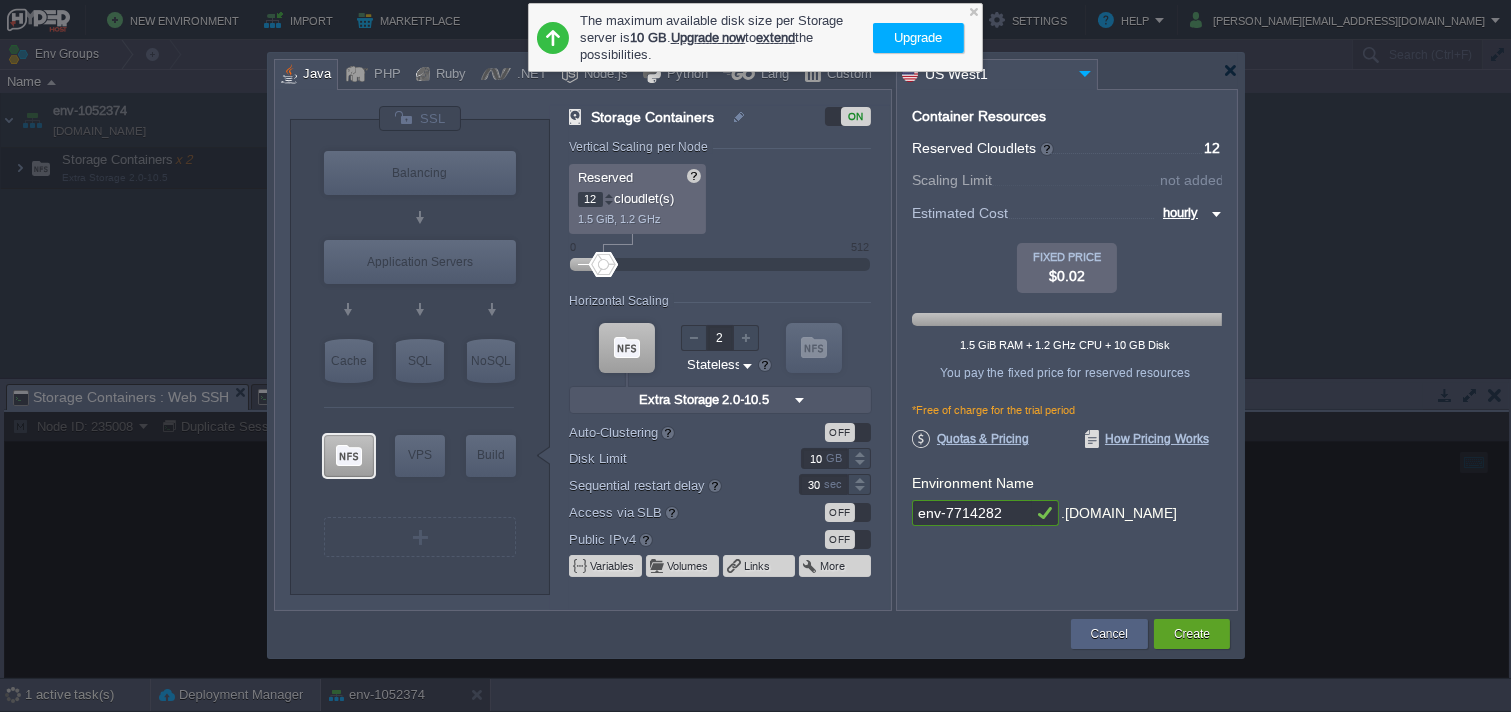 click at bounding box center (746, 338) 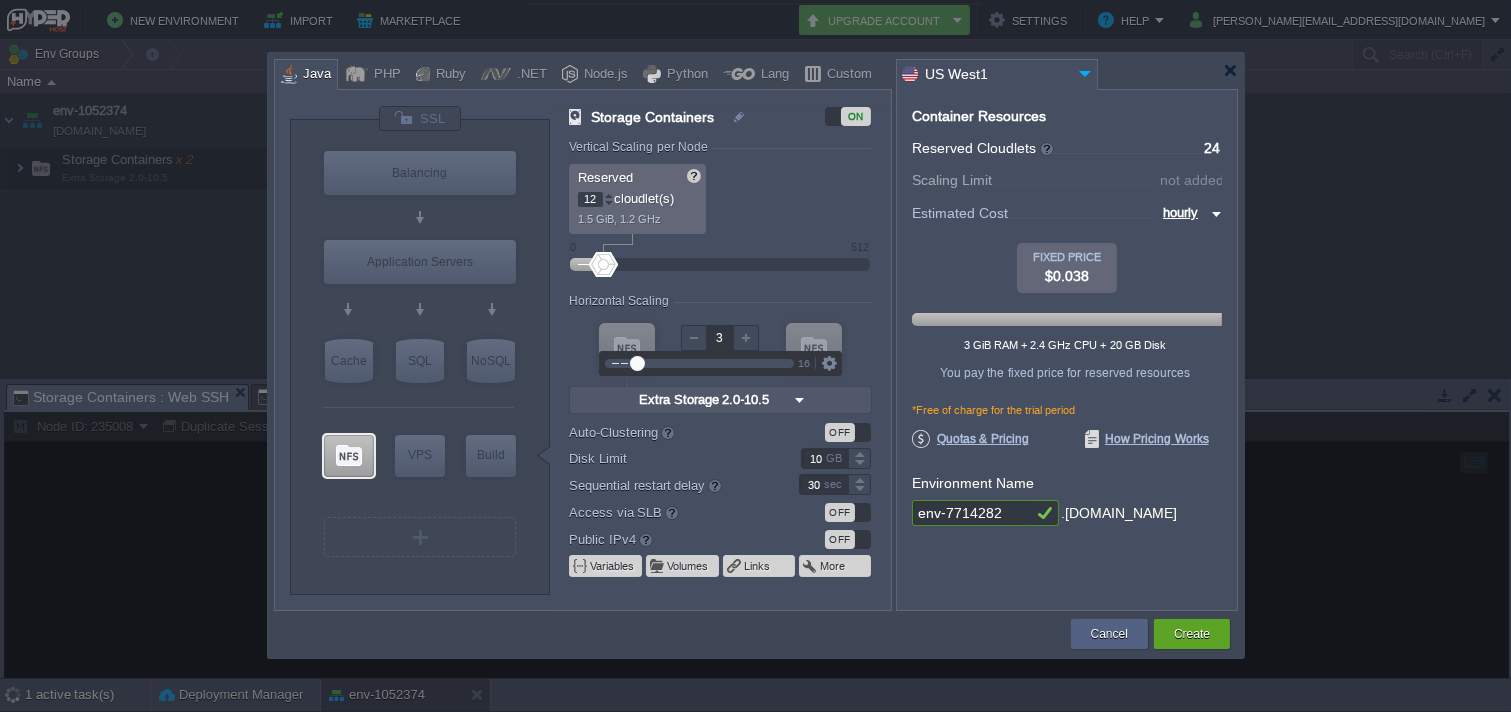 click at bounding box center (746, 338) 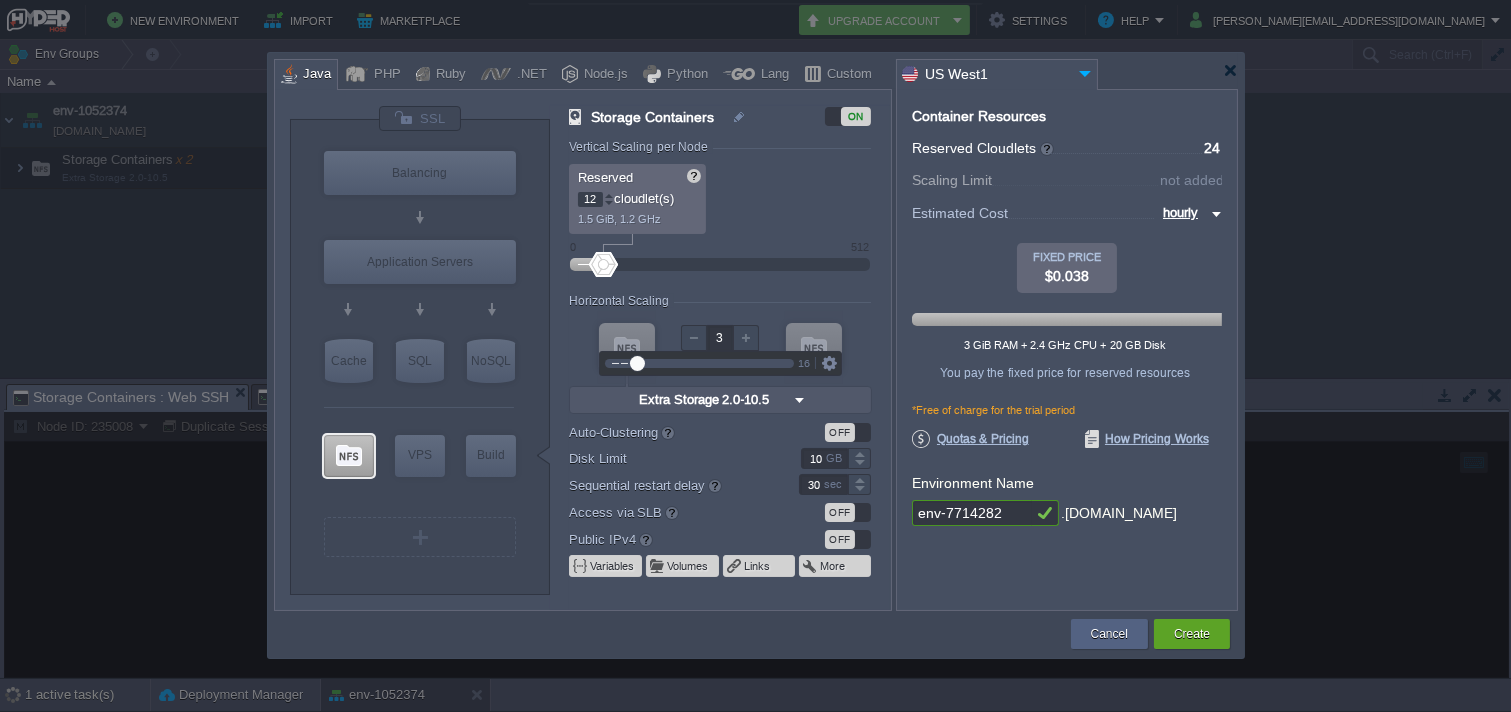 type on "2" 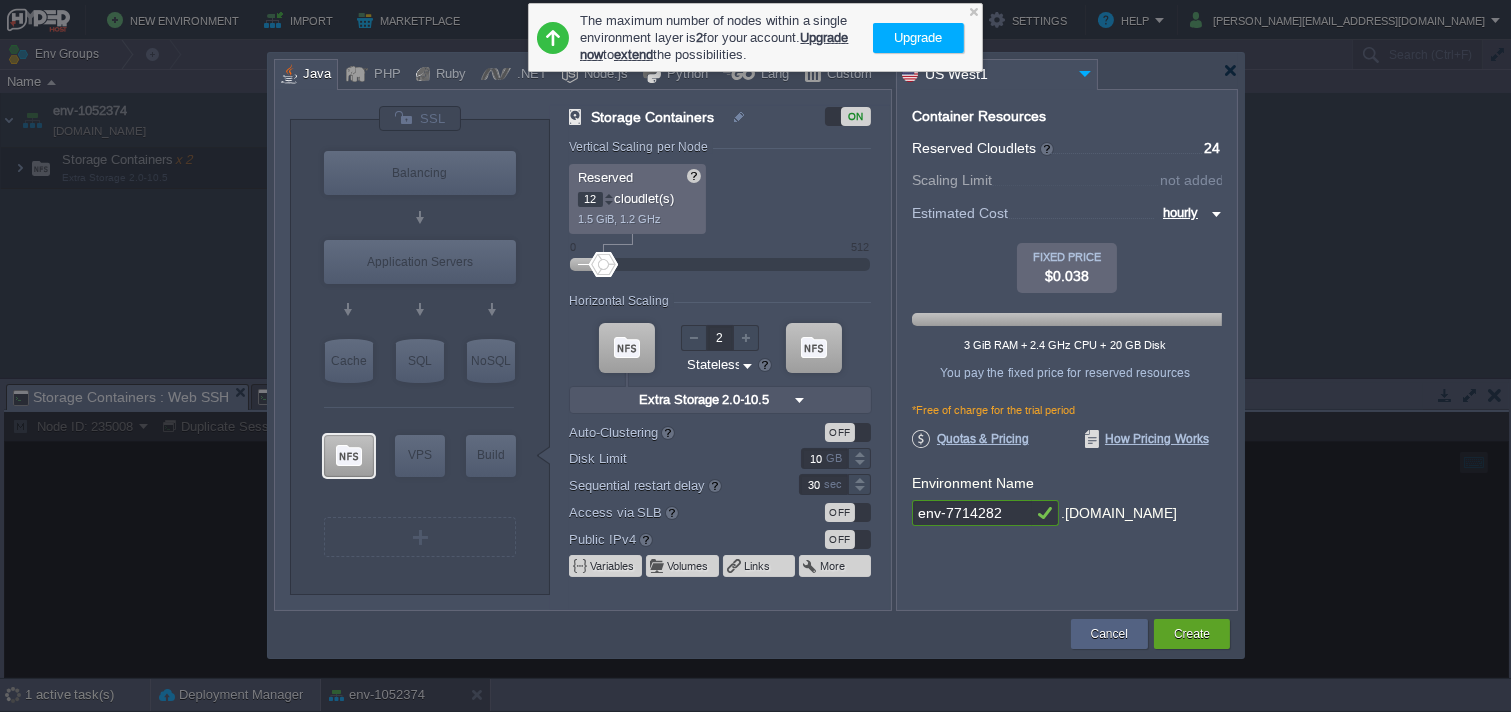 click on "Vertical Scaling per Node Reserved 12  cloudlet(s)   1.5 GiB, 1.2 GHz Scaling Limit up to  12  cloudlet(s)   up to  1.5 GiB, 1.2 GHz 0 512 Resources Reserved   RAM   vCPU   Horizontal Scaling 2             VM             VM   Extra Storage 2.0-10.5 null 2.0-10.5-almal...            Stateless            Stateful   Auto-Clustering beta   OFF Disk Limit 10 GB Sequential restart delay   30 sec High-Availability OFF Access via SLB   OFF Public IPv4   OFF Public IPv6 OFF   Variables   Volumes   Links   More" at bounding box center [729, 375] 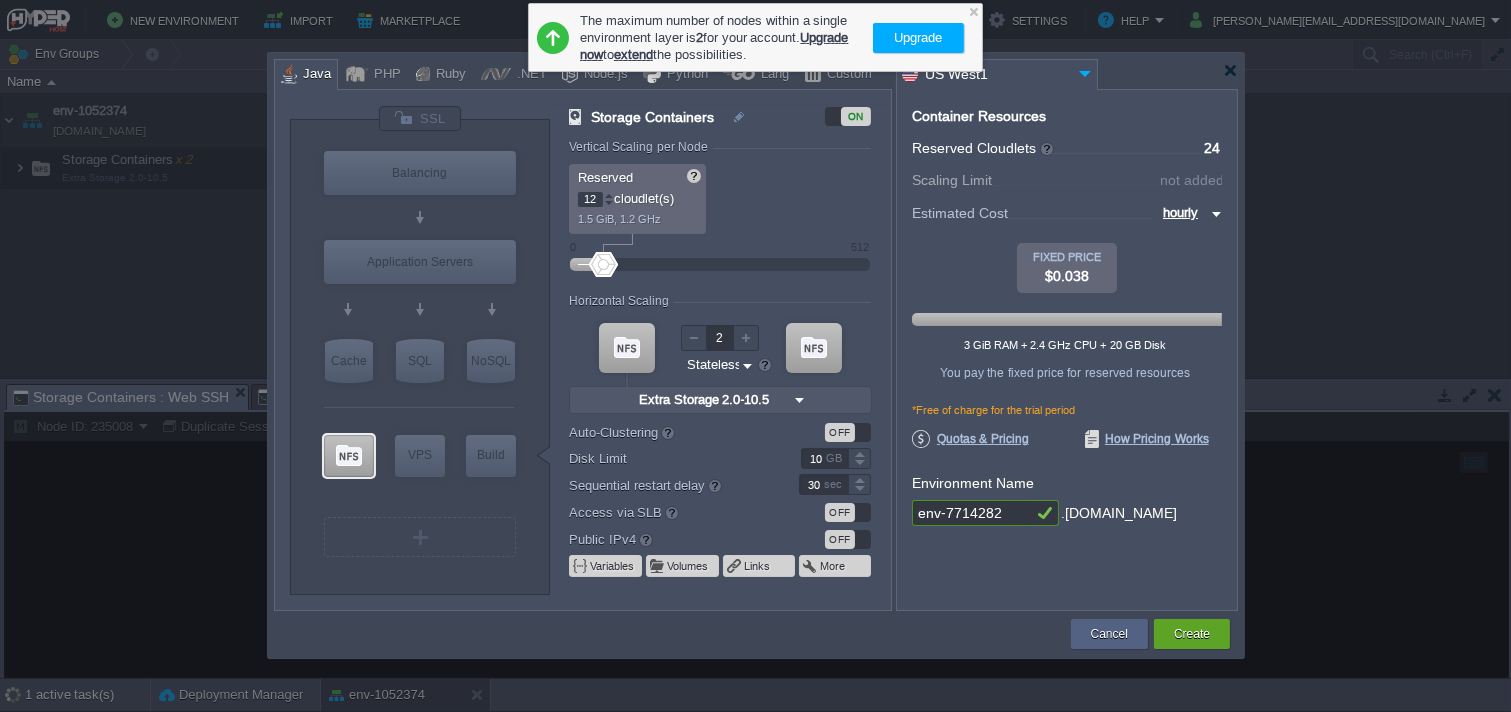 type on "AlmaLinux 9.6" 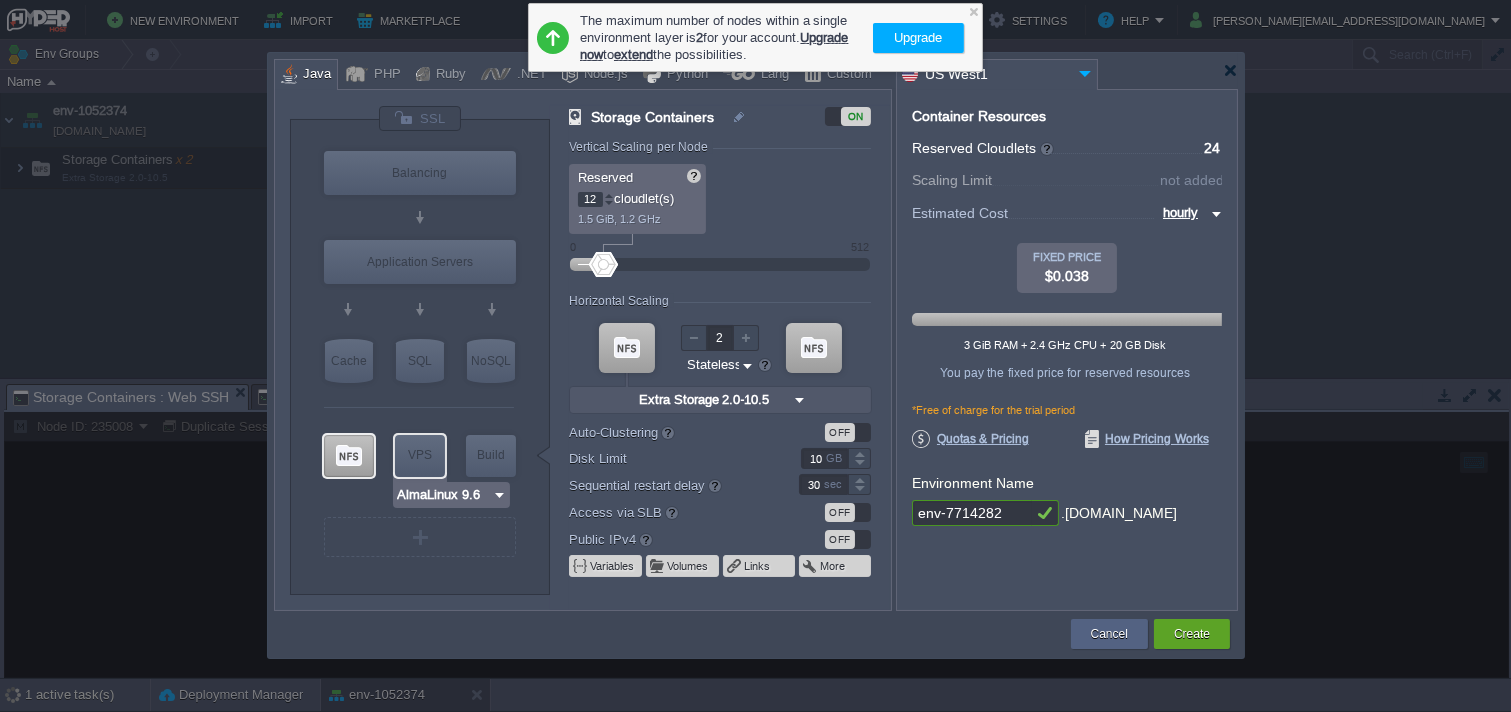 click on "VPS" at bounding box center [420, 455] 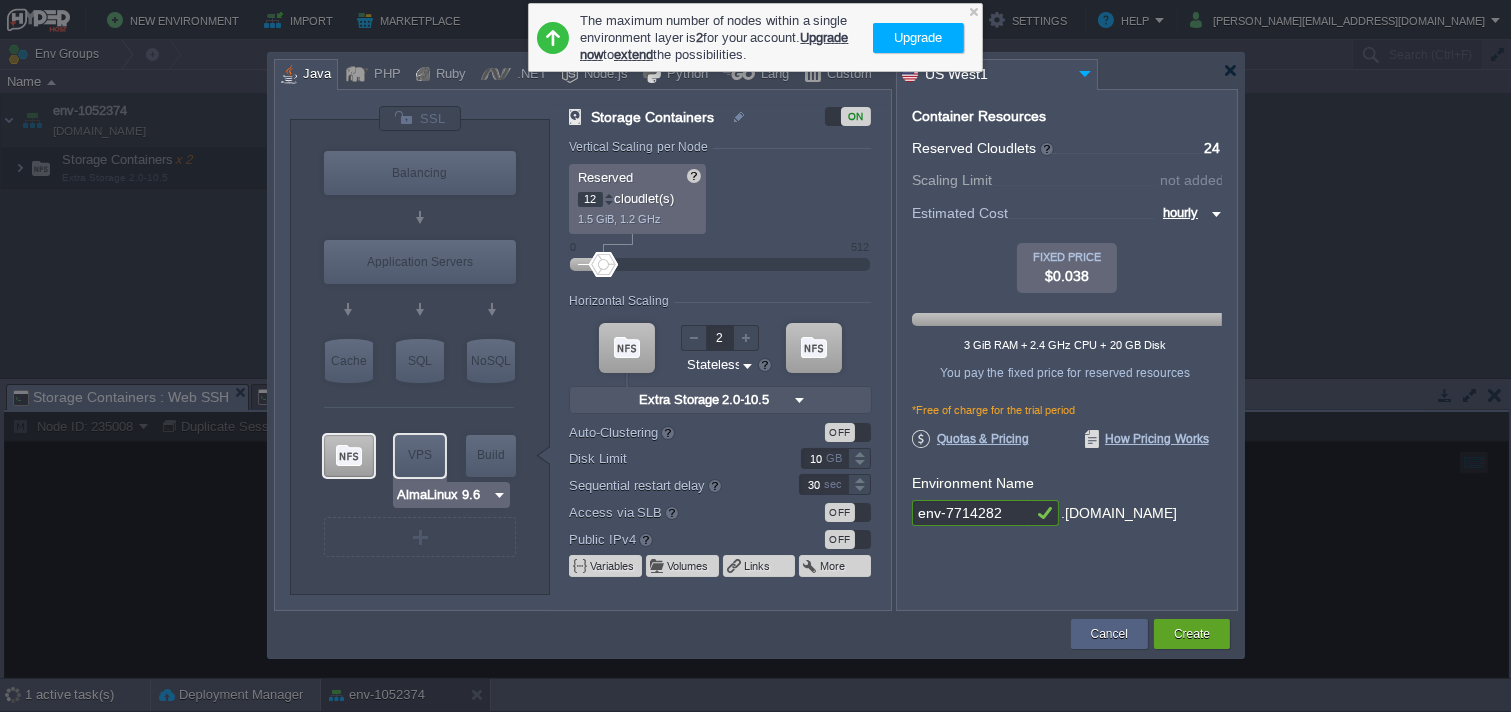 type on "Elastic VPS" 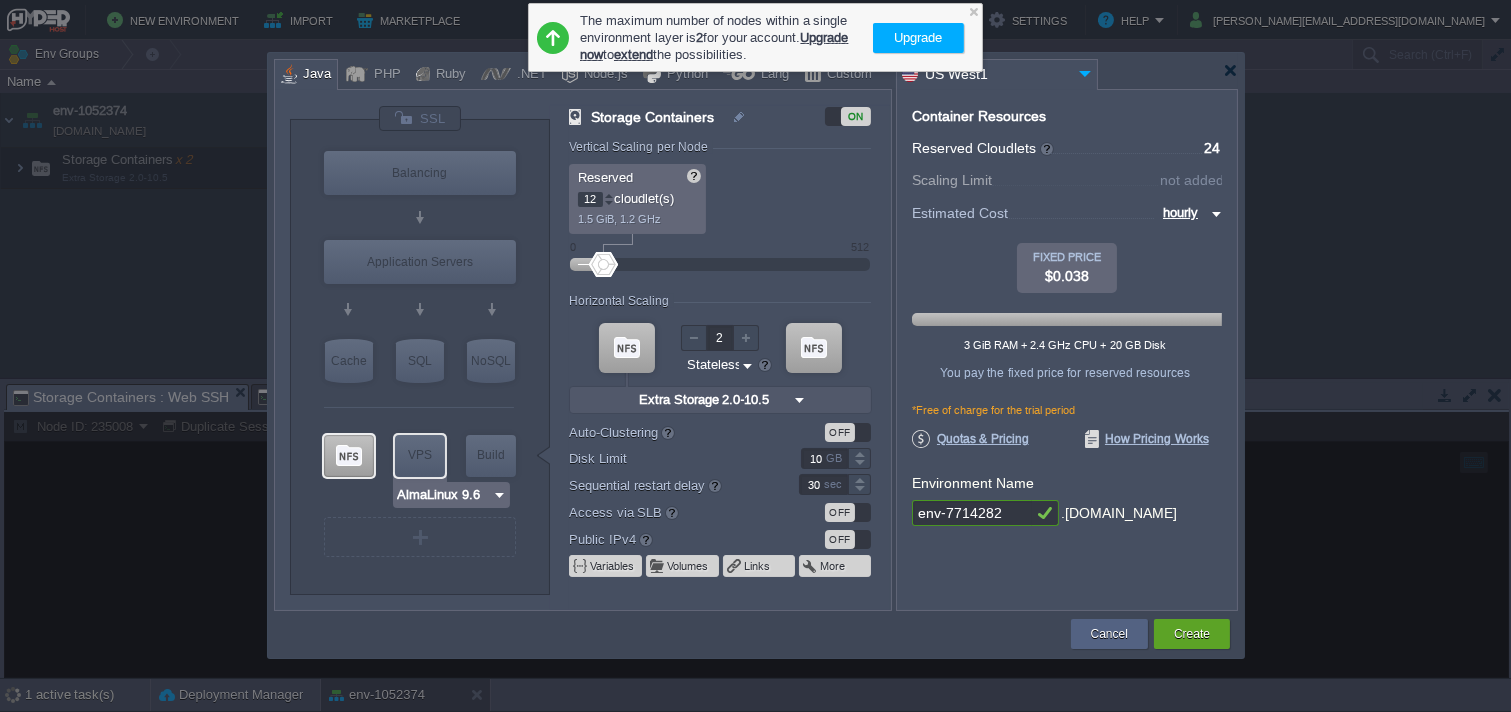 type on "1" 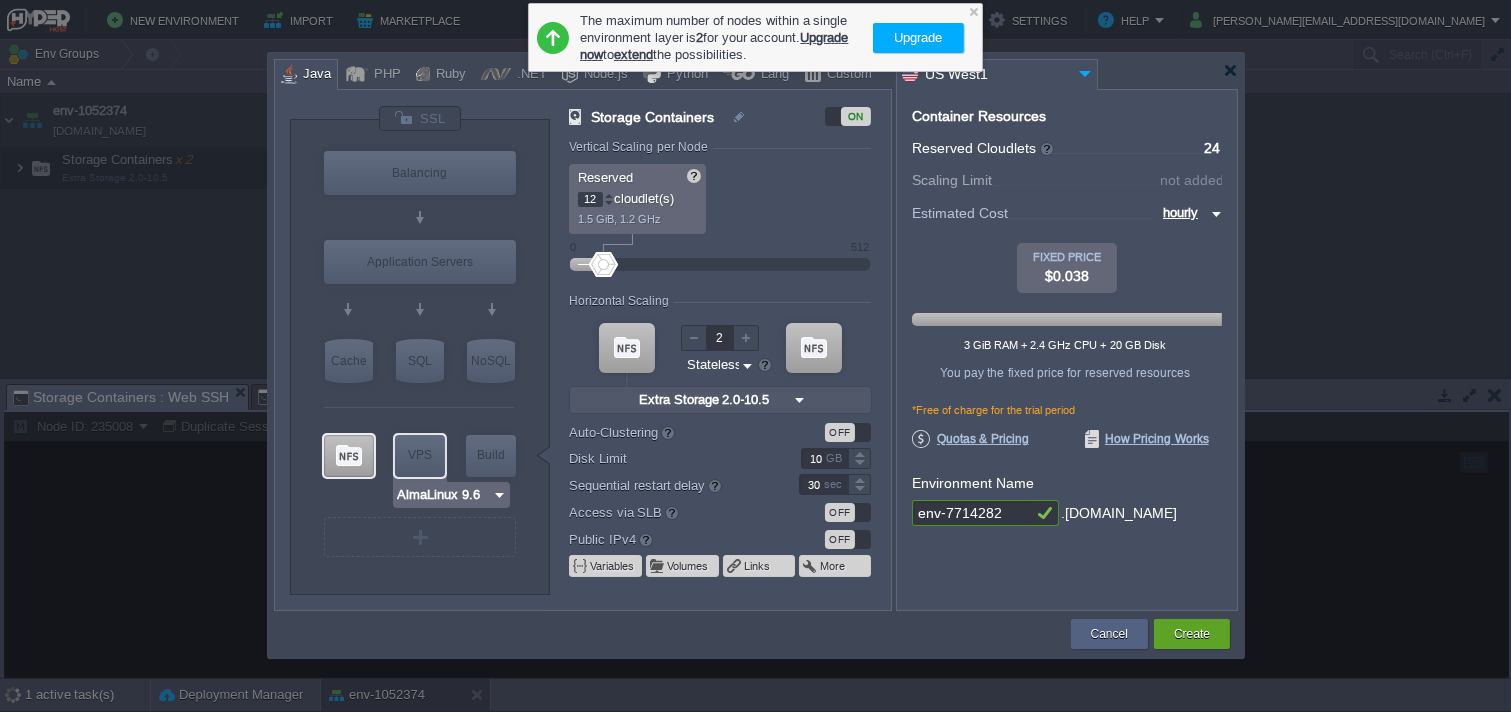 type on "4" 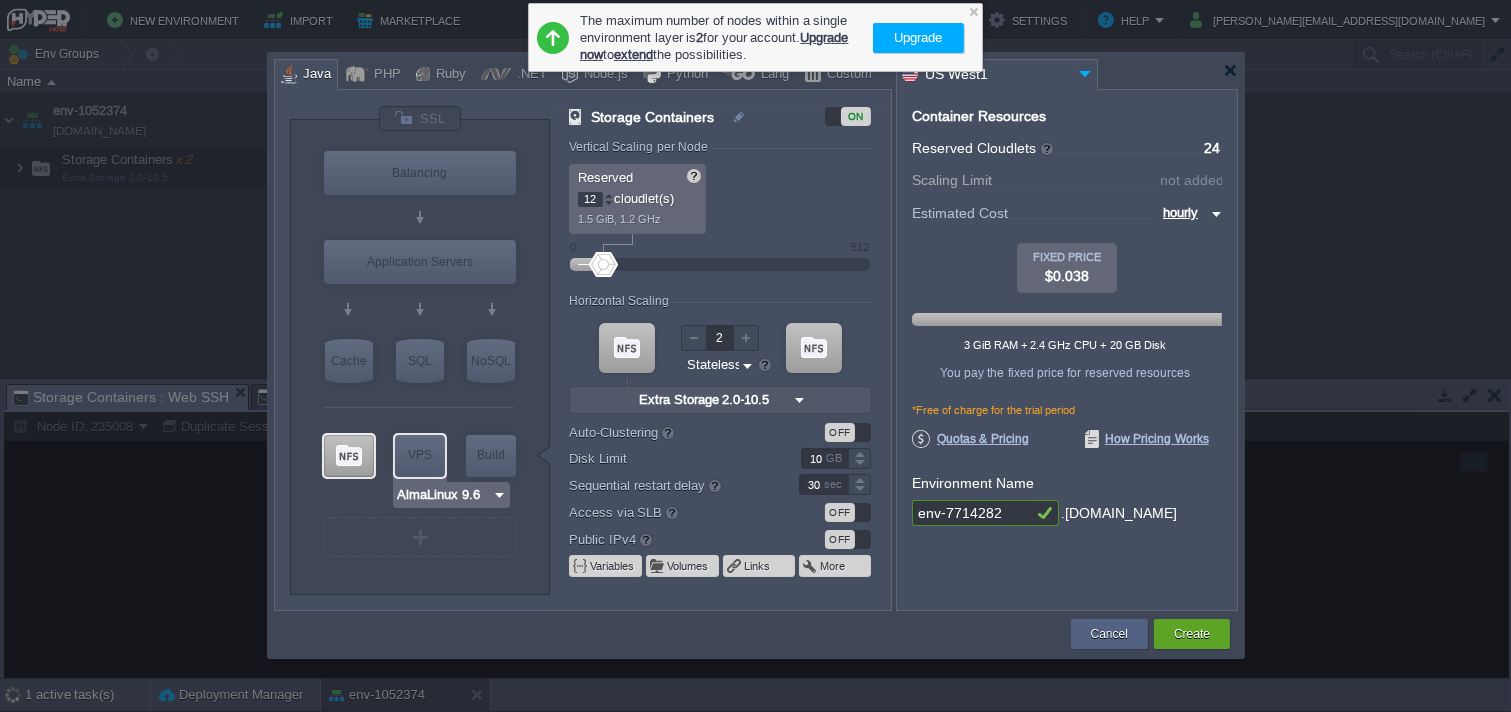 type on "1" 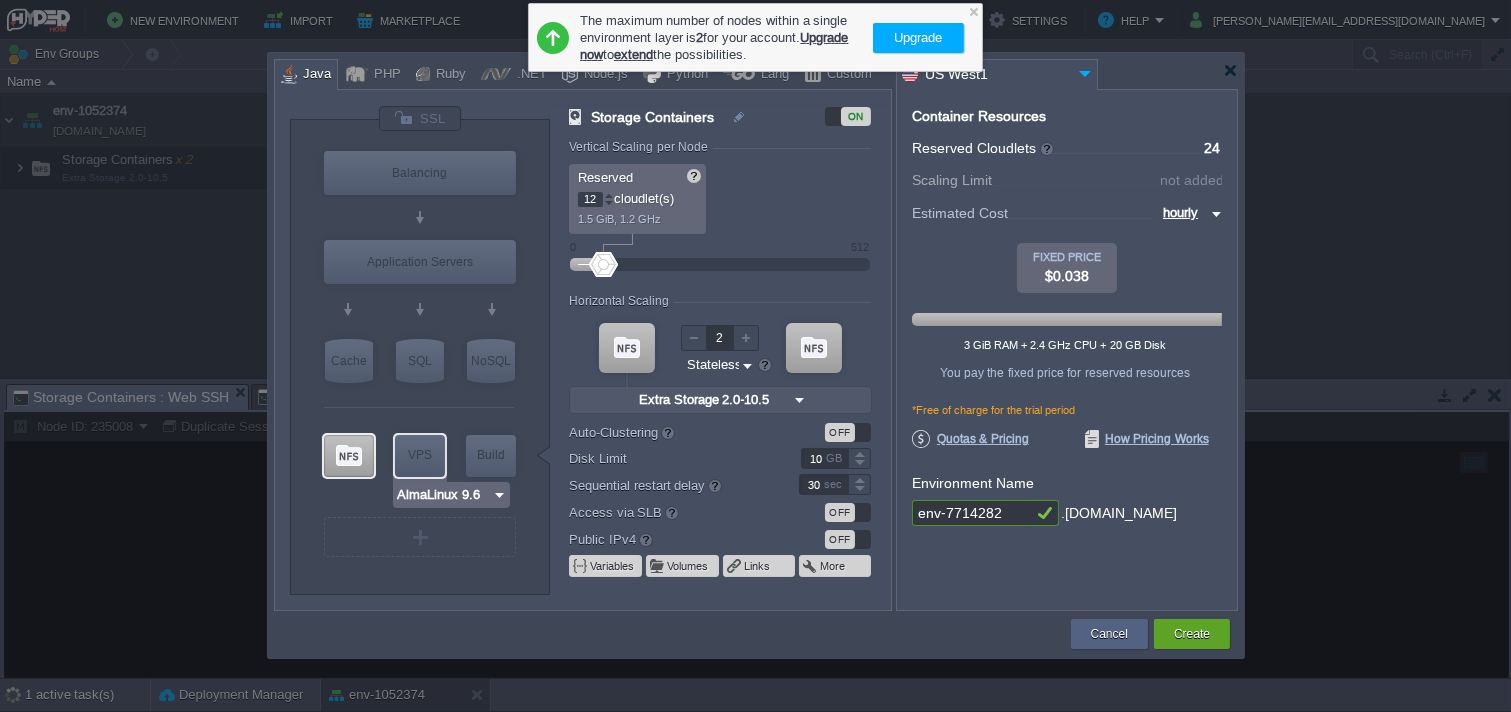 type on "AlmaLinux 9.6" 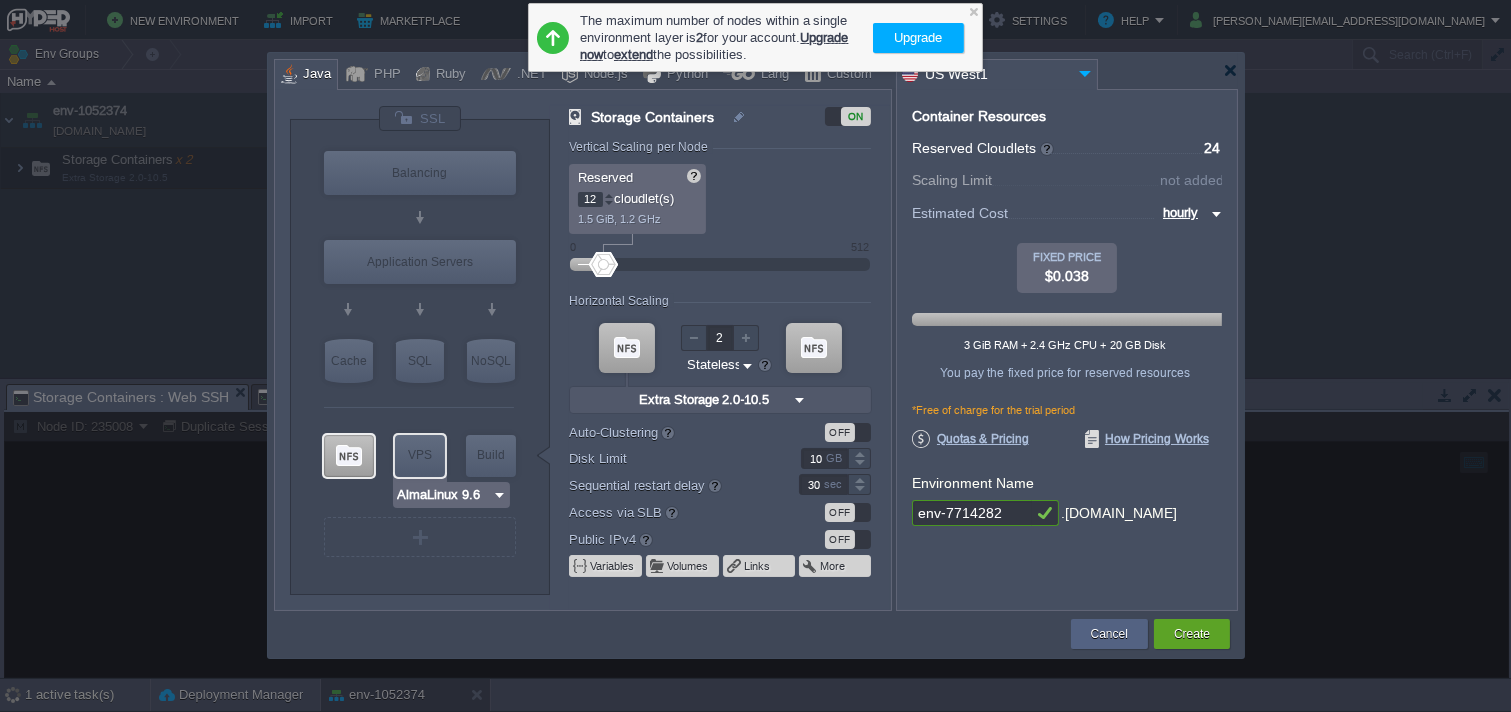 type on "9.6" 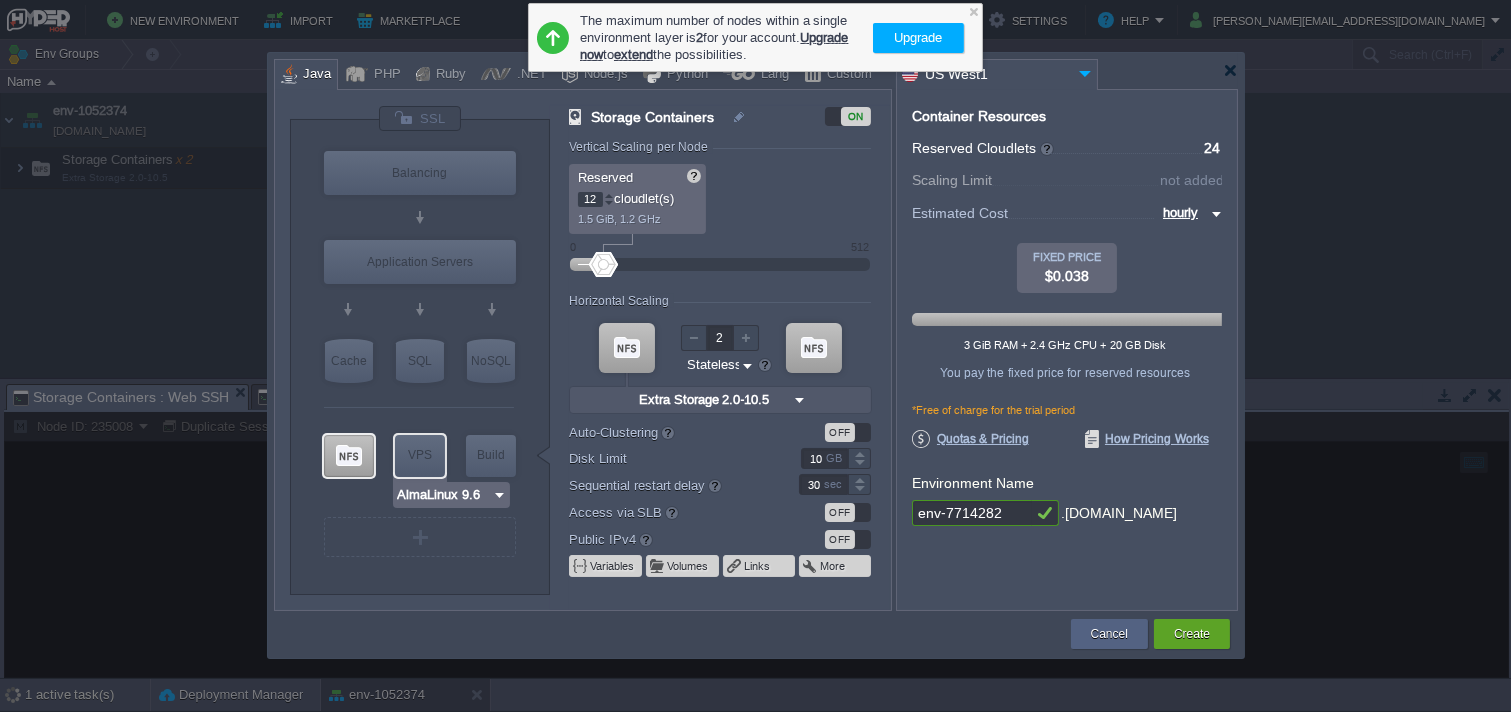 type on "Stateful" 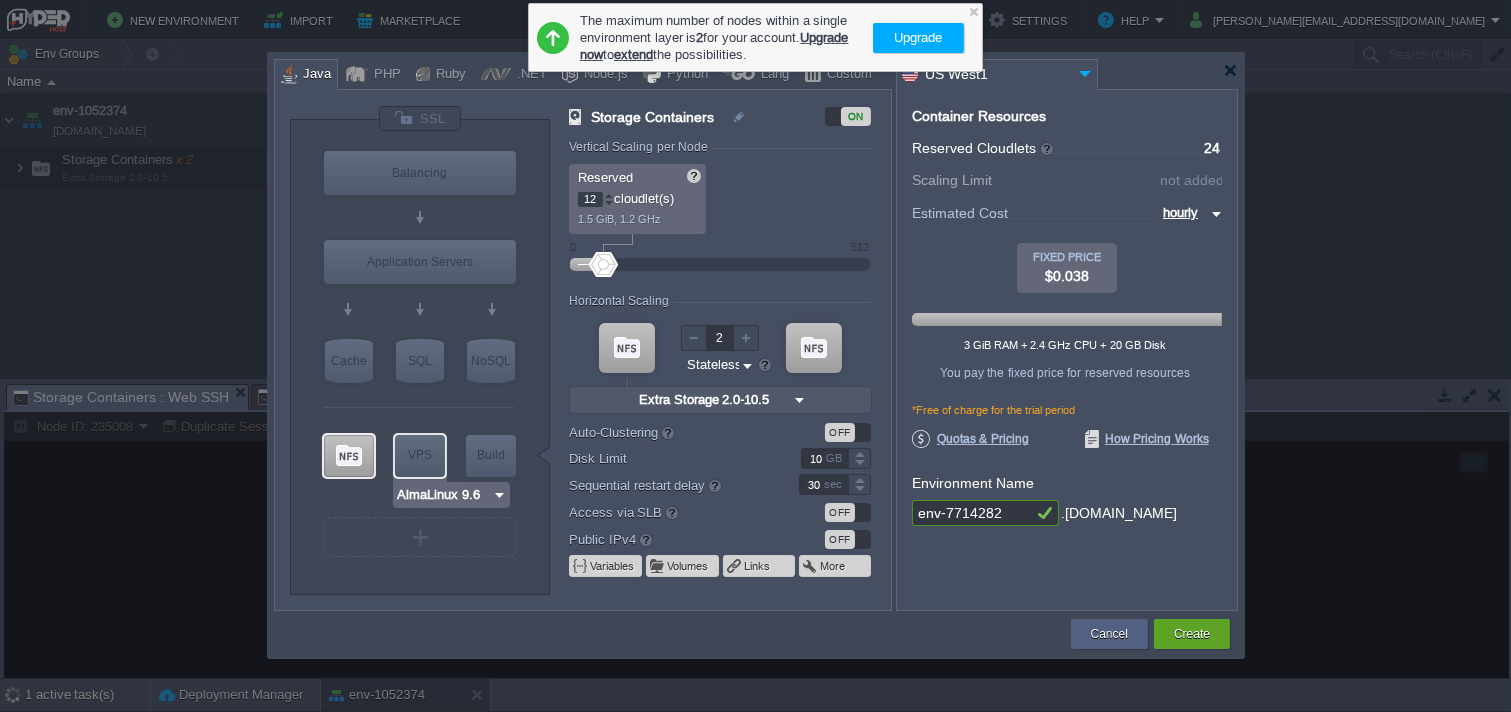 type on "5" 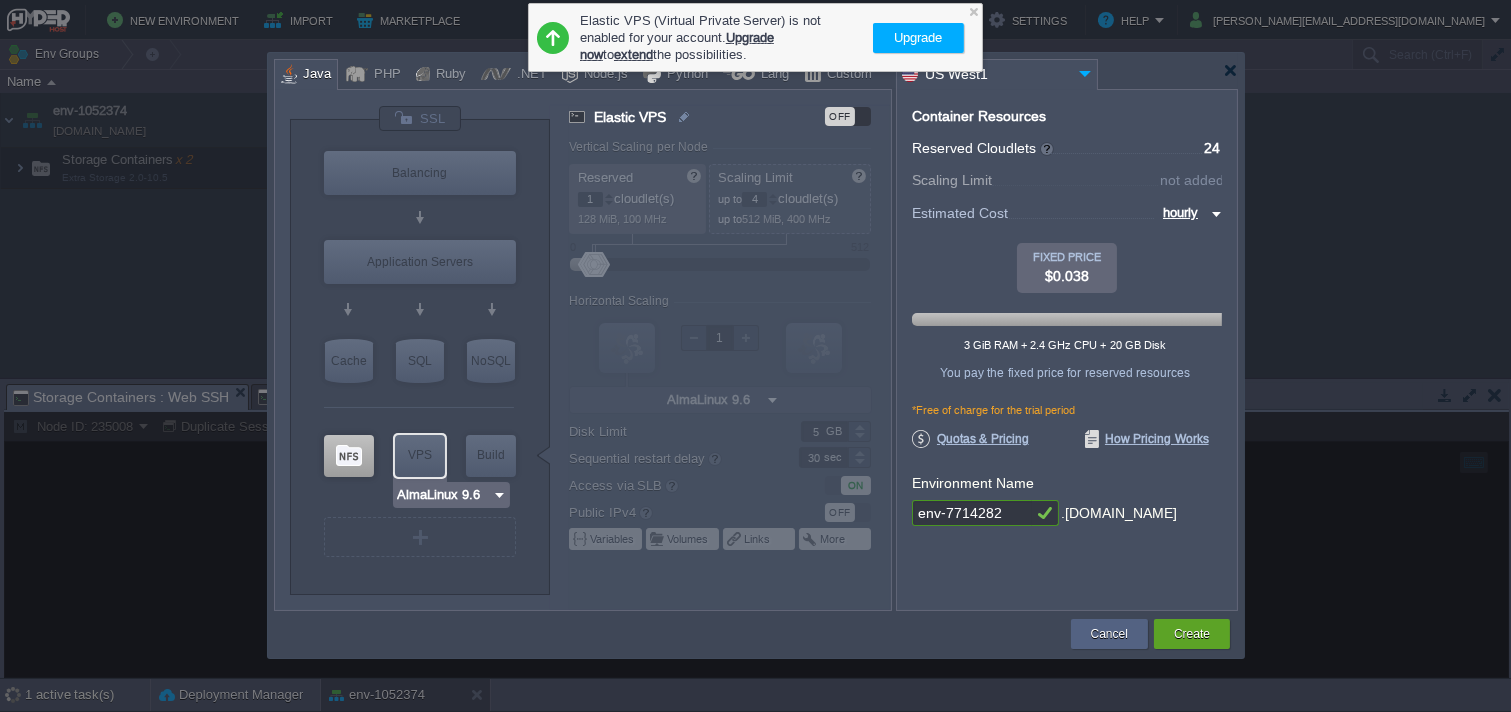 click on "VPS" at bounding box center [420, 455] 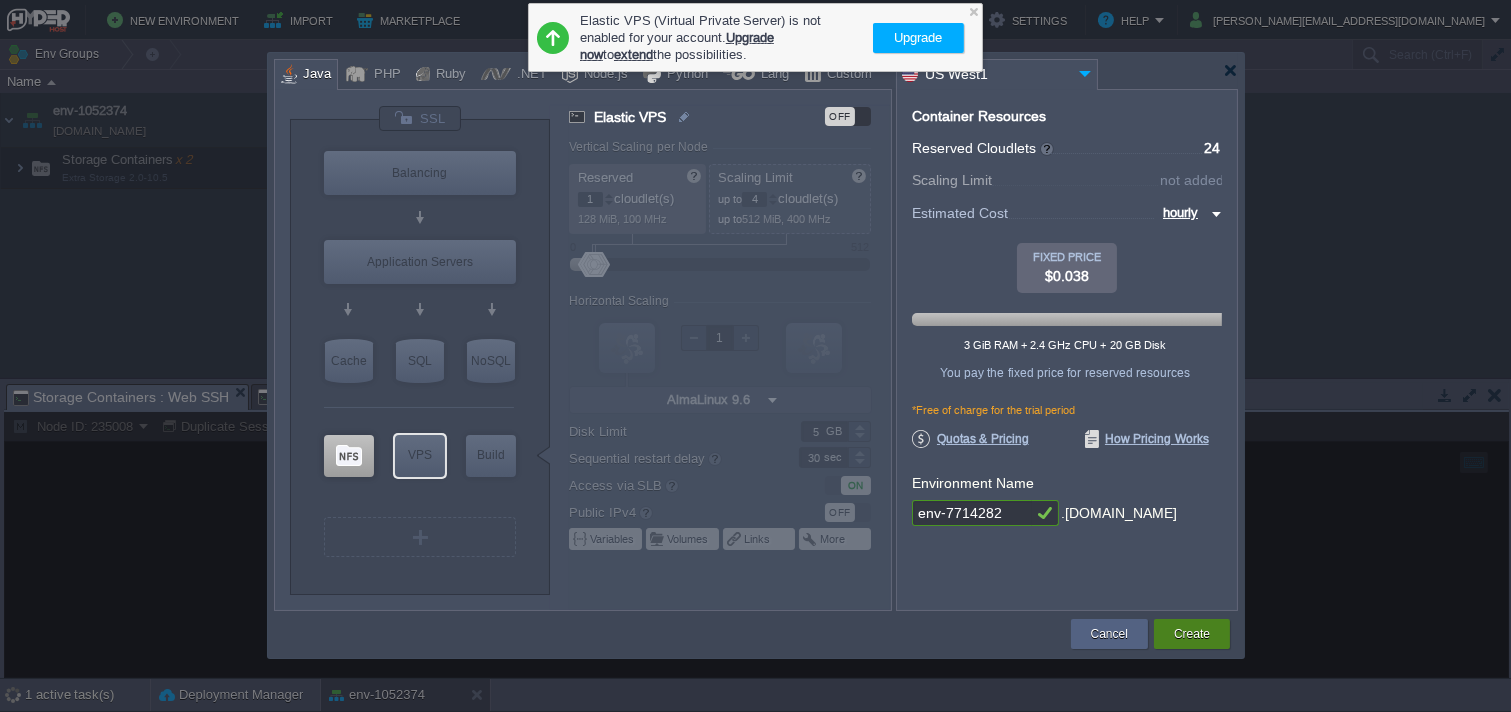 click on "Create" at bounding box center (1192, 634) 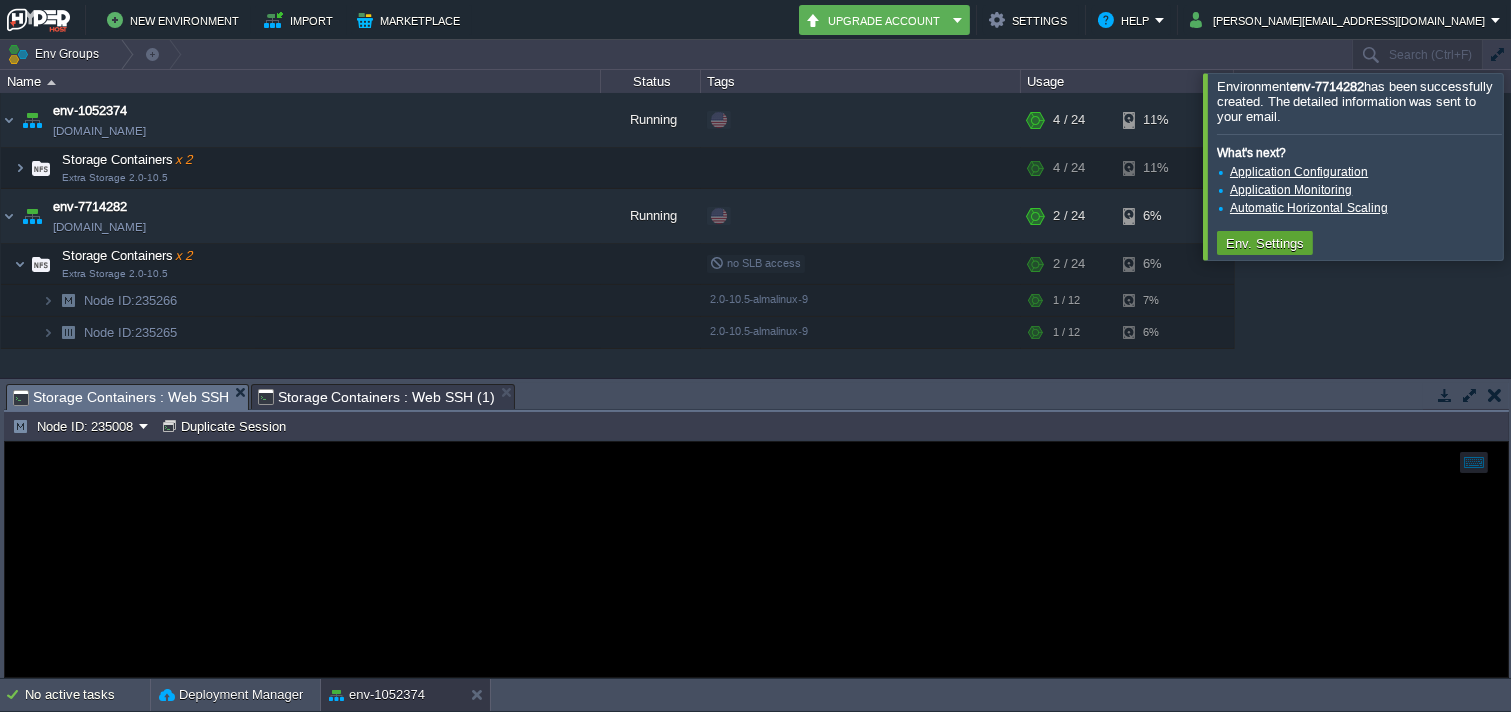 click at bounding box center [1535, 166] 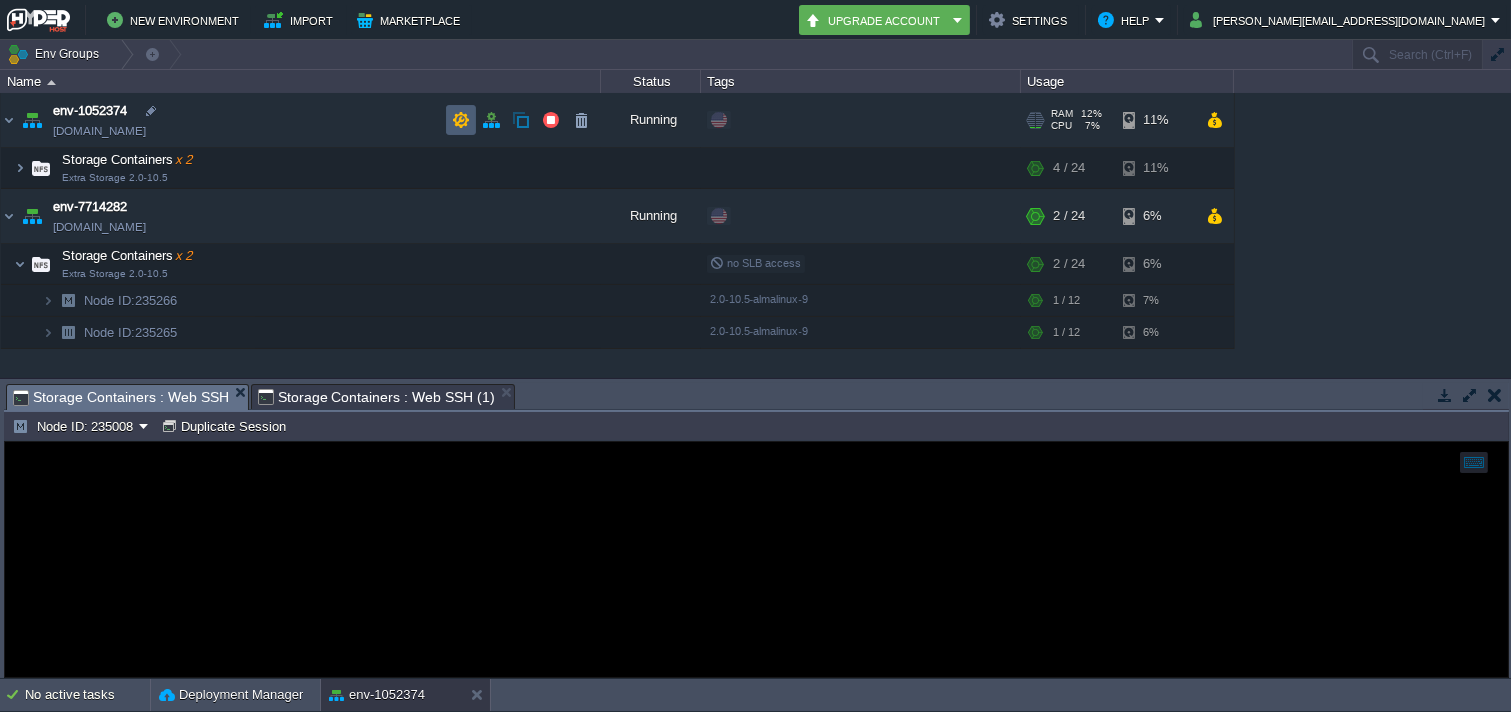 click at bounding box center [461, 120] 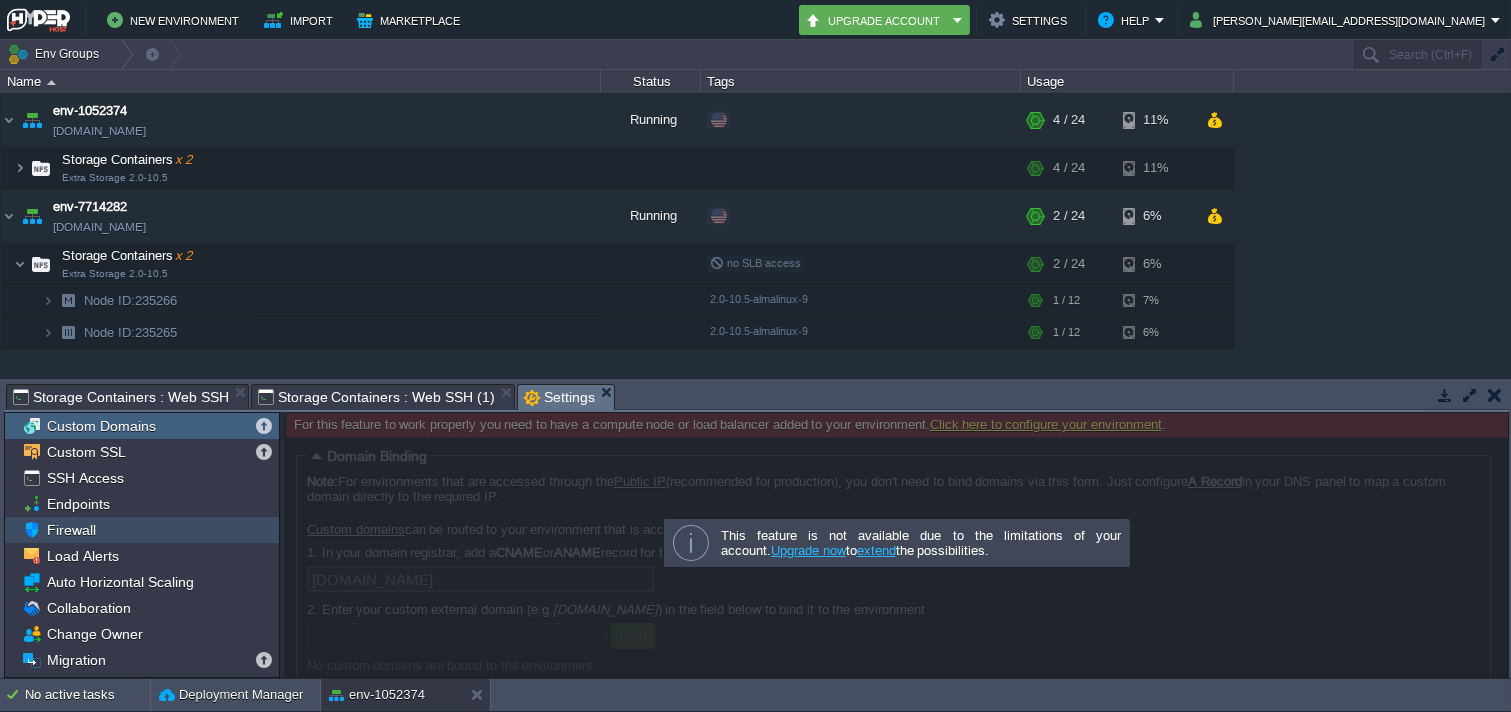 click on "Firewall" at bounding box center (142, 530) 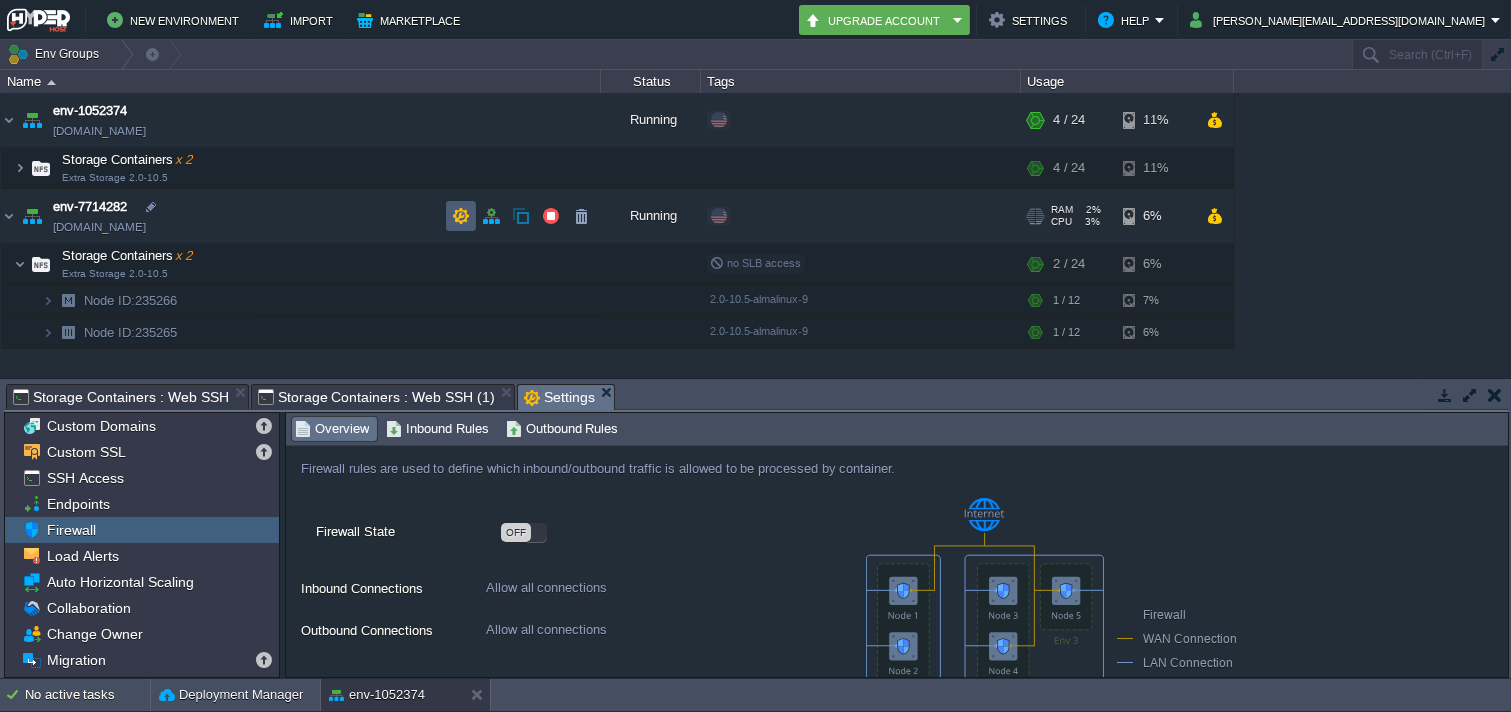 click at bounding box center (461, 216) 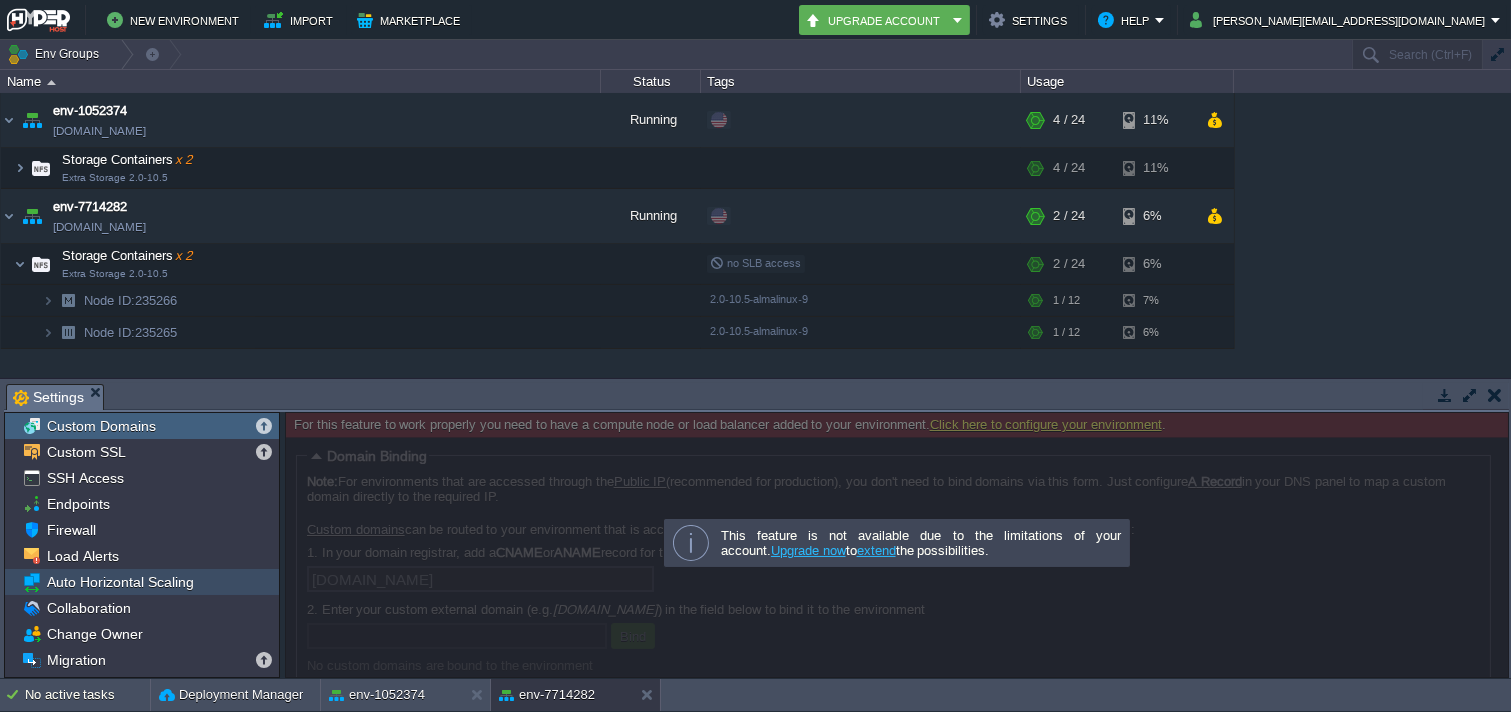 click on "Firewall" at bounding box center (142, 530) 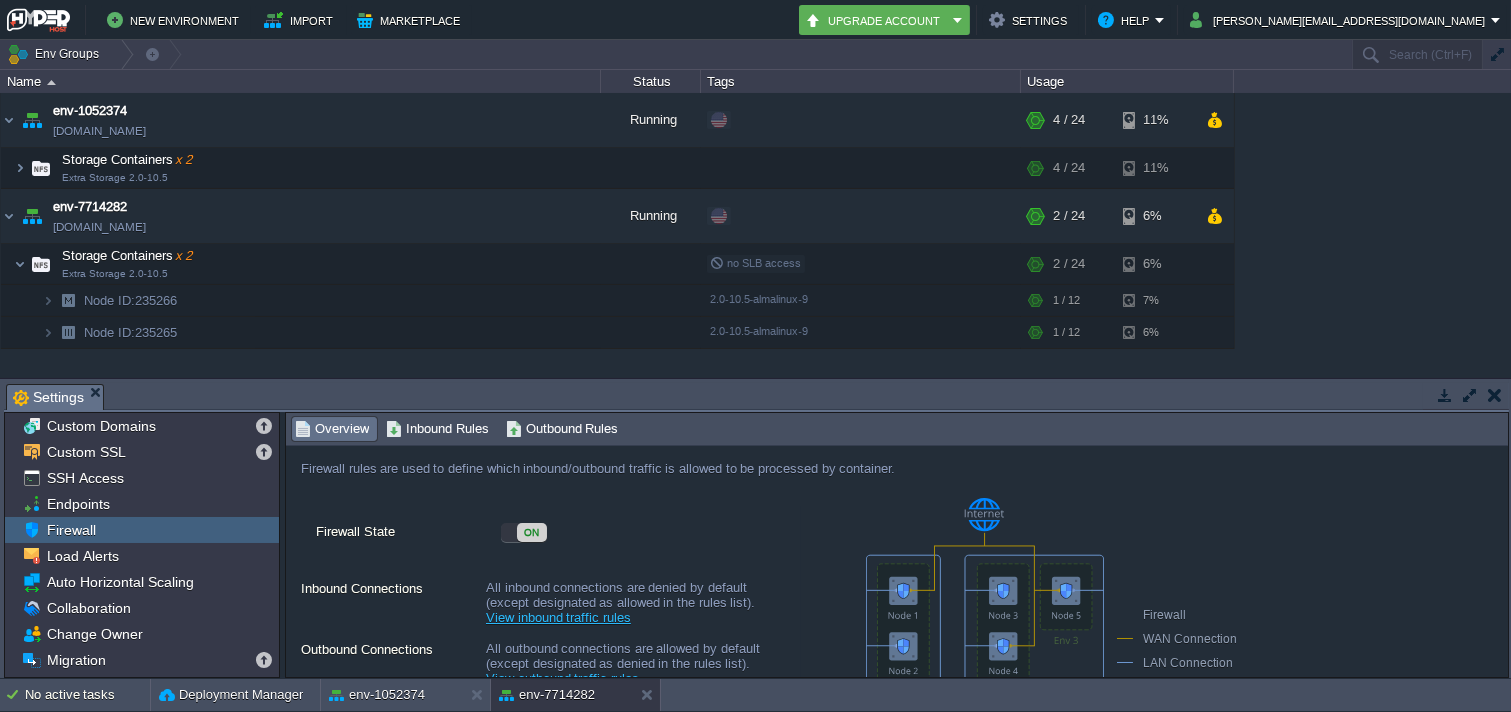 click on "ON" at bounding box center [532, 532] 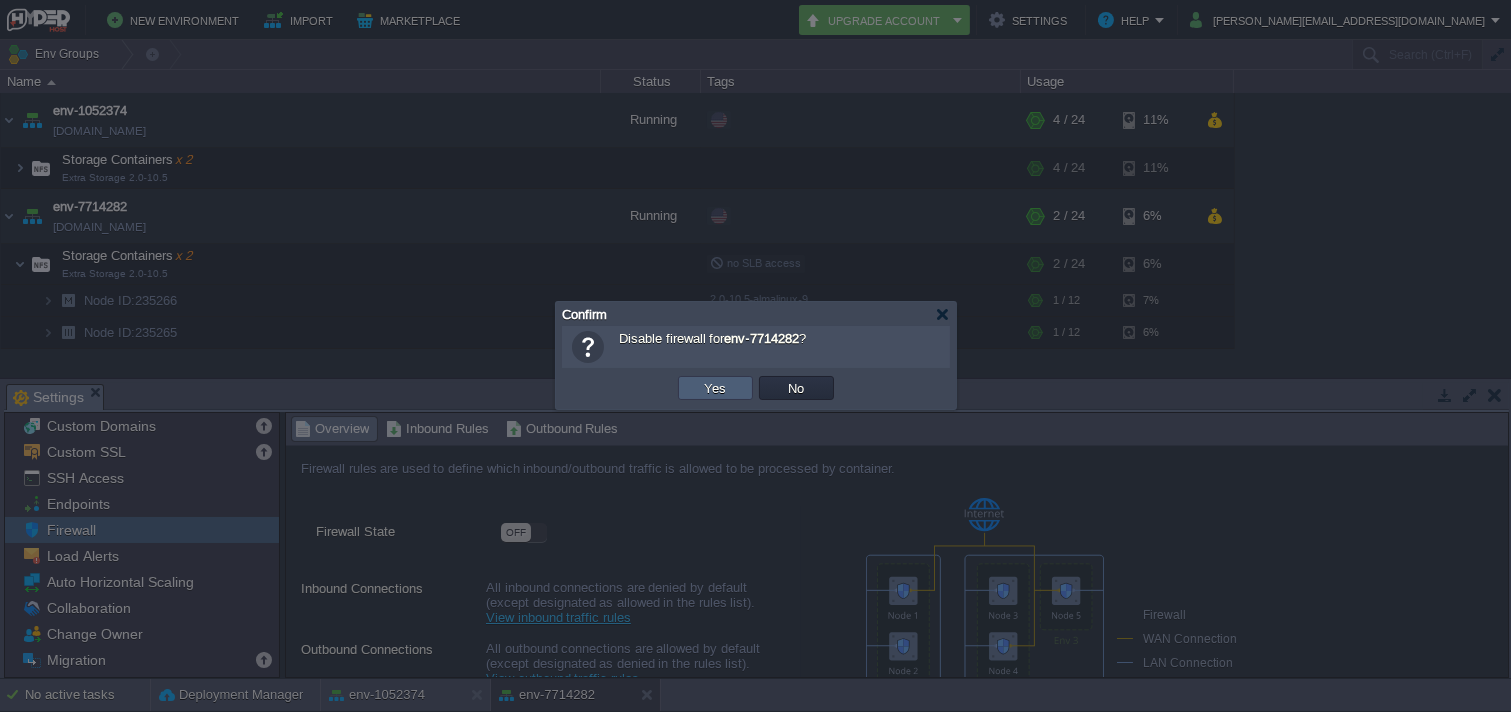 click on "Yes" at bounding box center [716, 388] 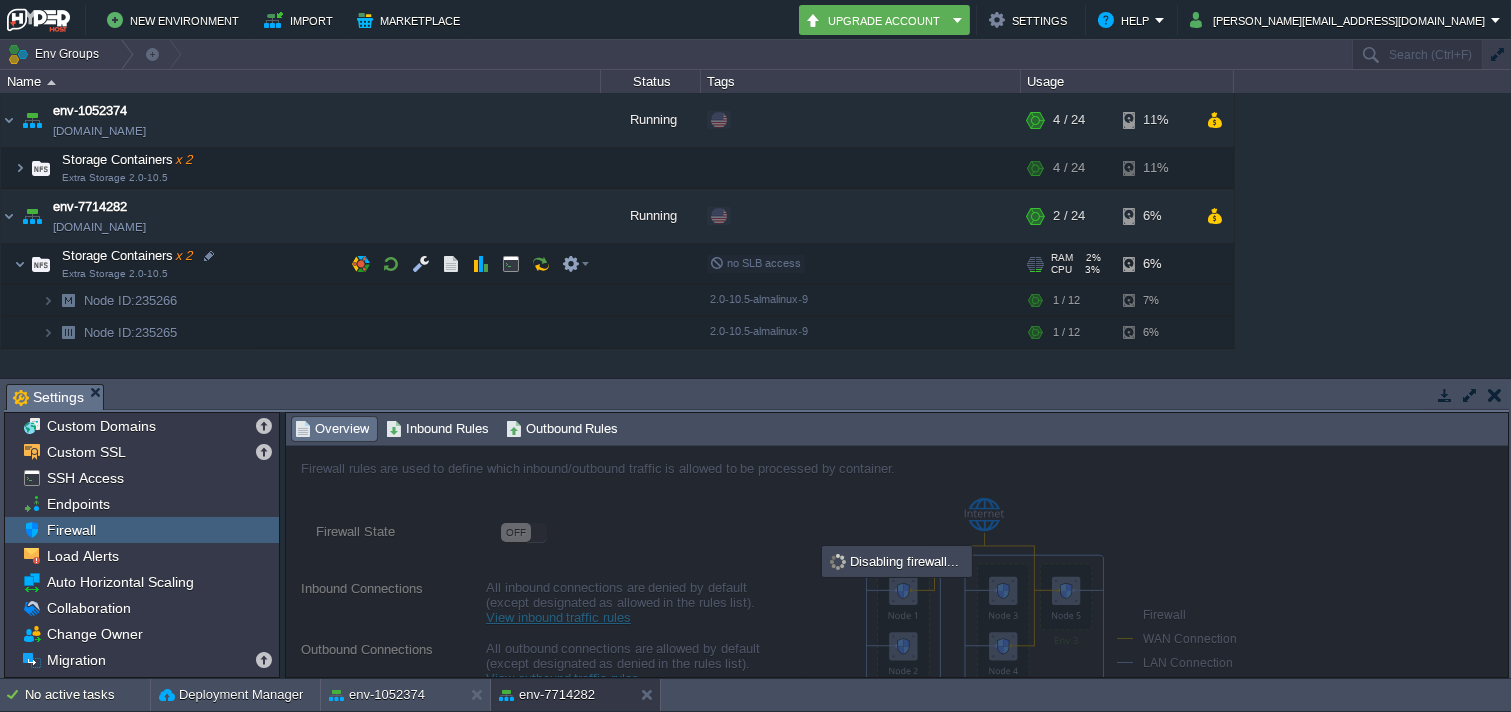 click at bounding box center (20, 264) 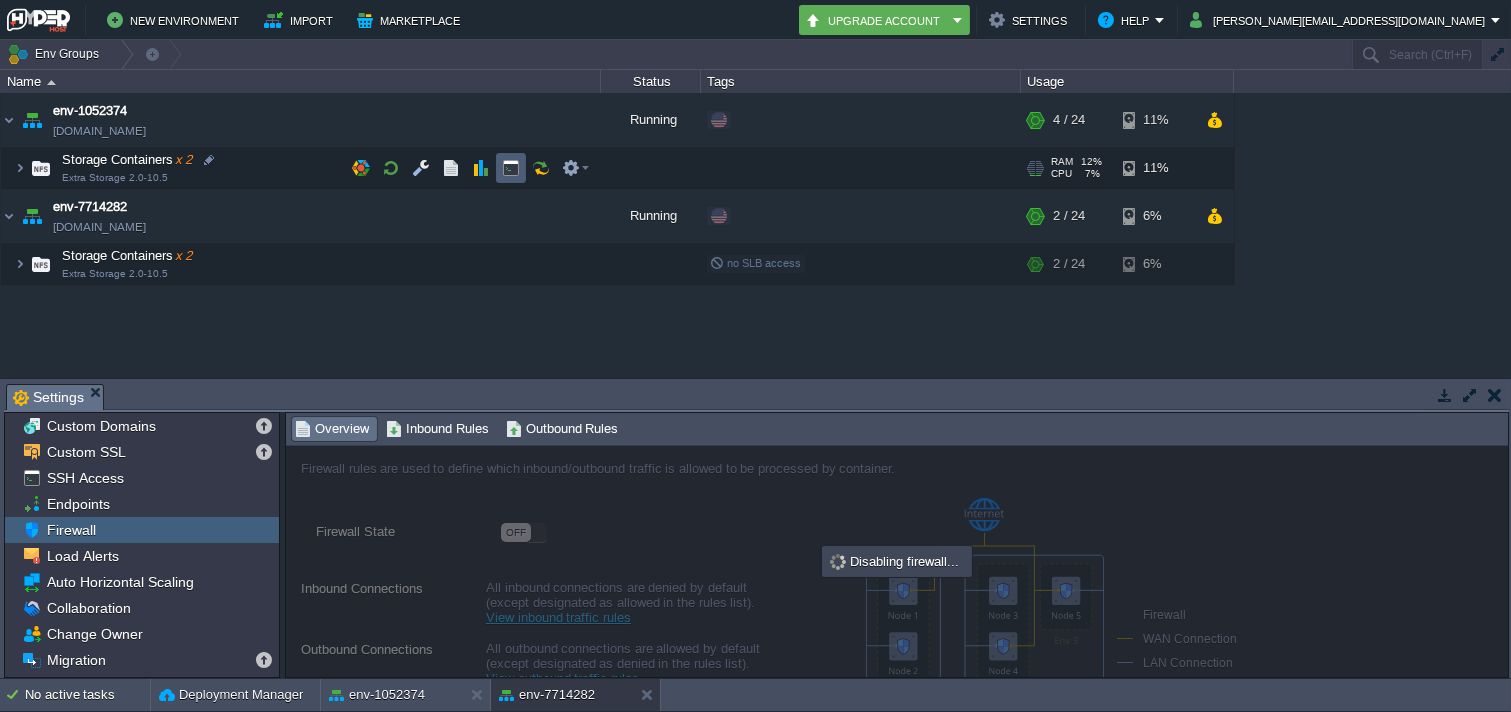 click at bounding box center [511, 168] 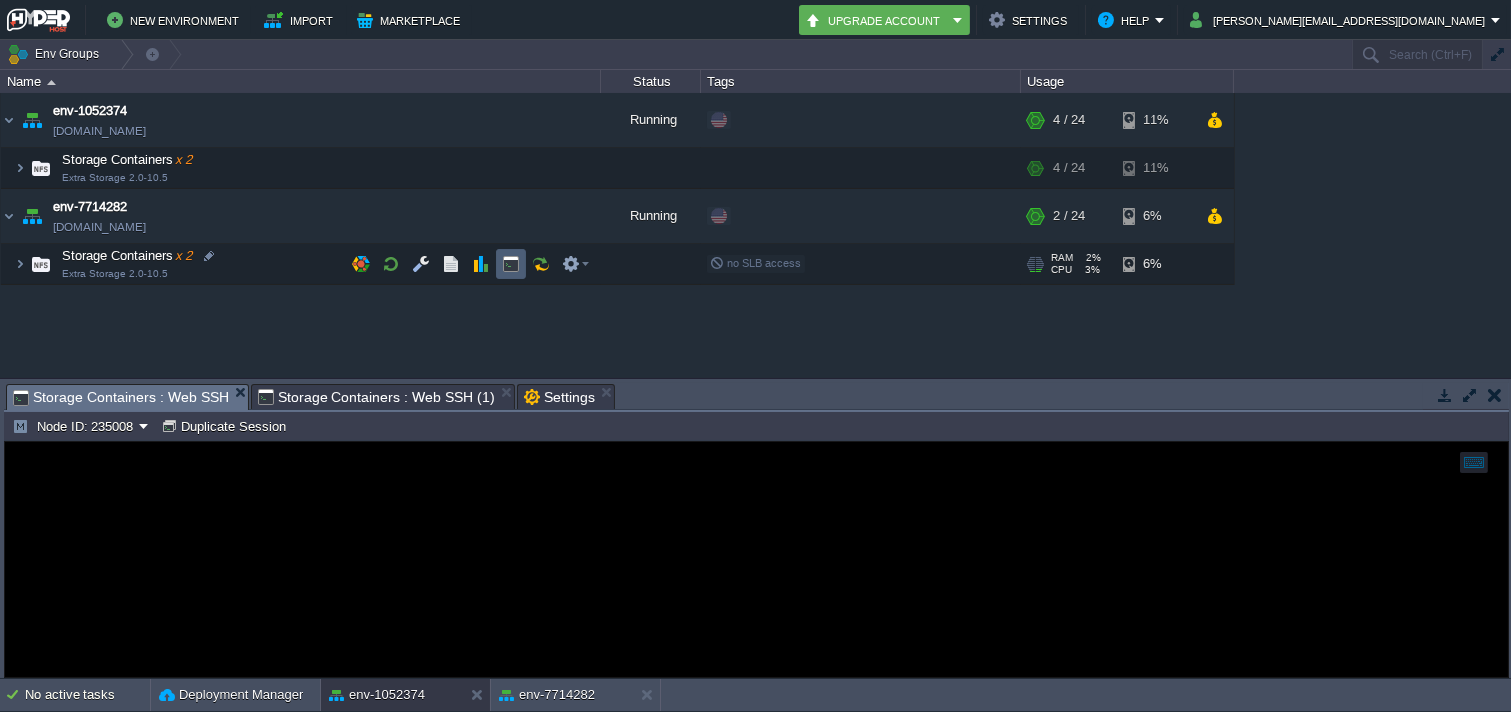 click at bounding box center [511, 264] 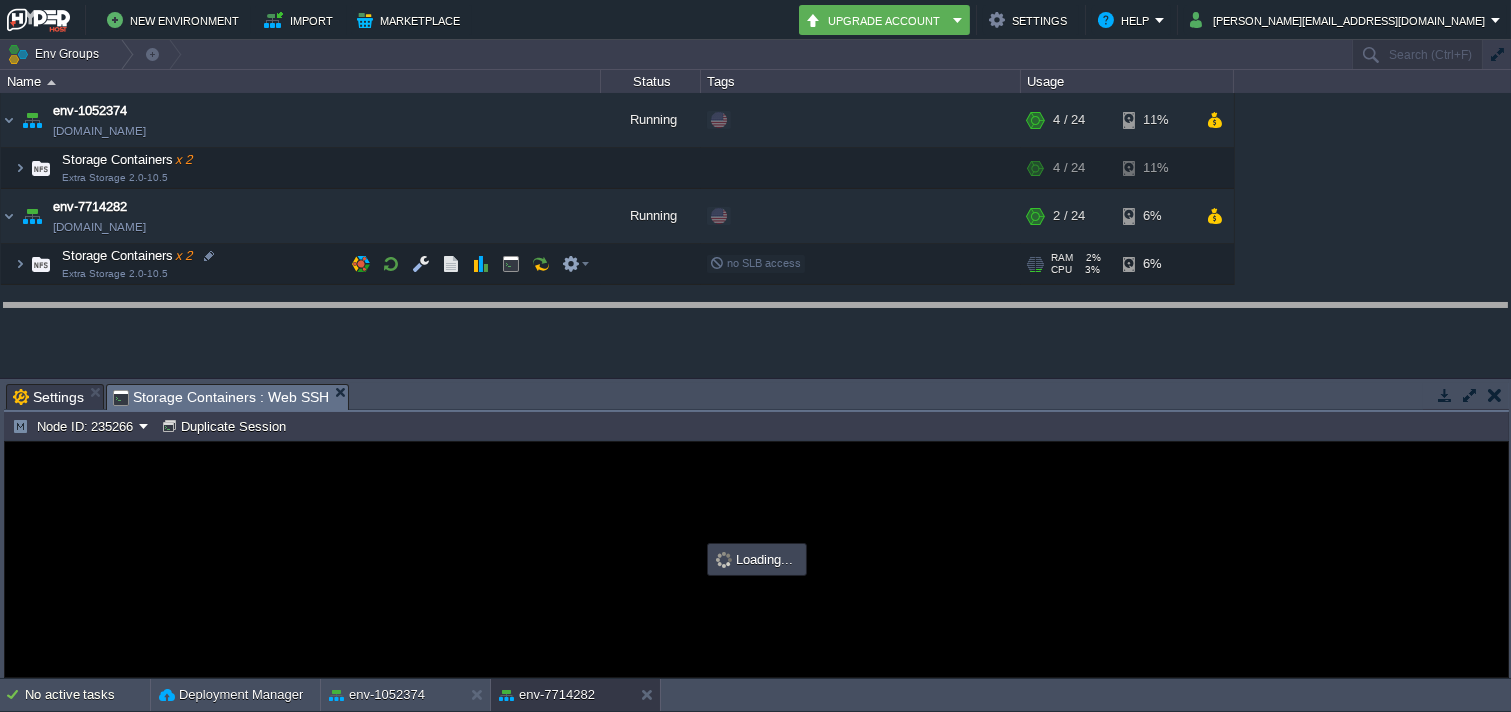 drag, startPoint x: 742, startPoint y: 400, endPoint x: 770, endPoint y: -78, distance: 478.81937 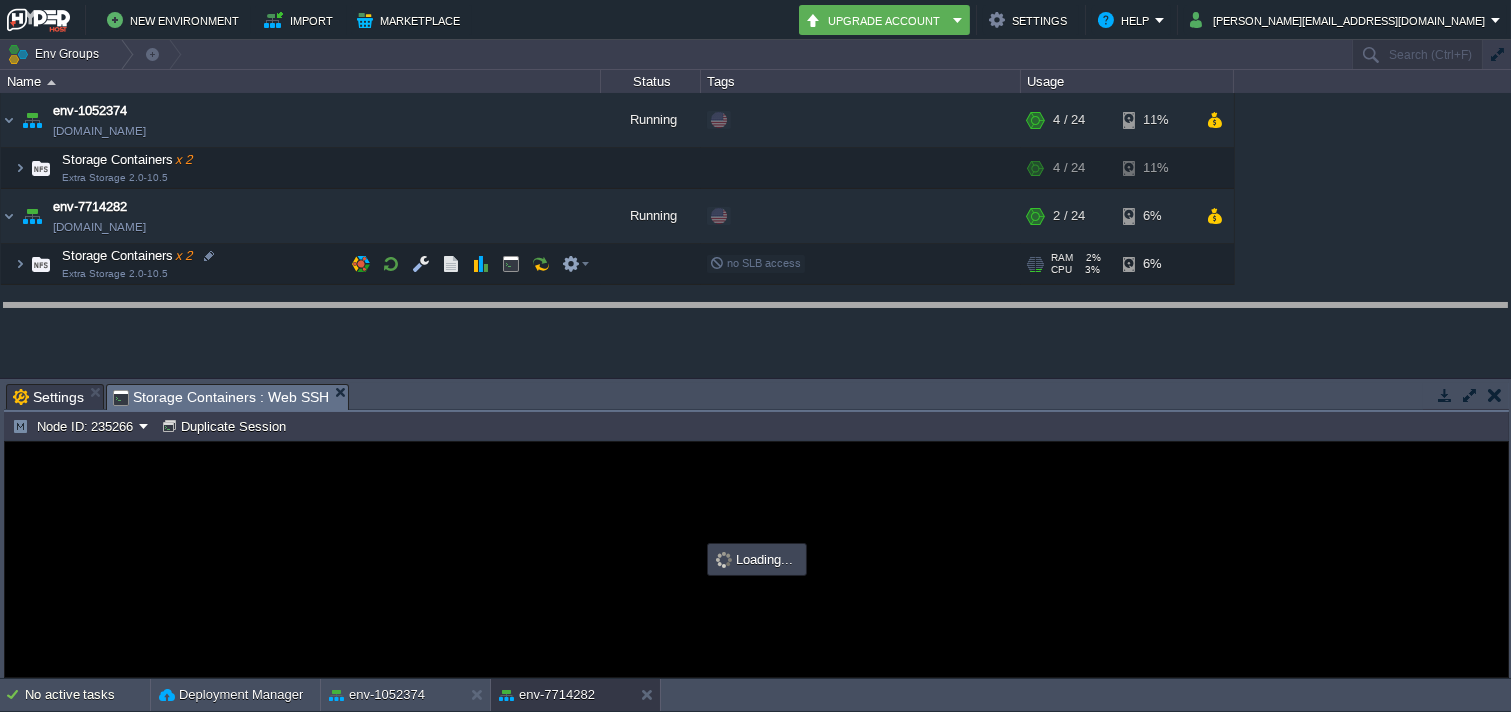 click on "New Environment Import Marketplace Bonus $0.00 Upgrade Account   Settings Help [PERSON_NAME][EMAIL_ADDRESS][DOMAIN_NAME]         Env Groups                     Search (Ctrl+F)         Let's get started! Create New Environment   Deploy Solution  from Marketplace   Collaborate on  Shared Environment Name Status Tags Usage env-1052374 [DOMAIN_NAME] Running                                 + Add to Env Group                                                                                                                                                            RAM                 12%                                         CPU                 7%                             4 / 24                    11%       Storage Containers  x 2 Extra Storage 2.0-10.5                                                                                                                                                            RAM                 12%                                         CPU                 7% 7%" 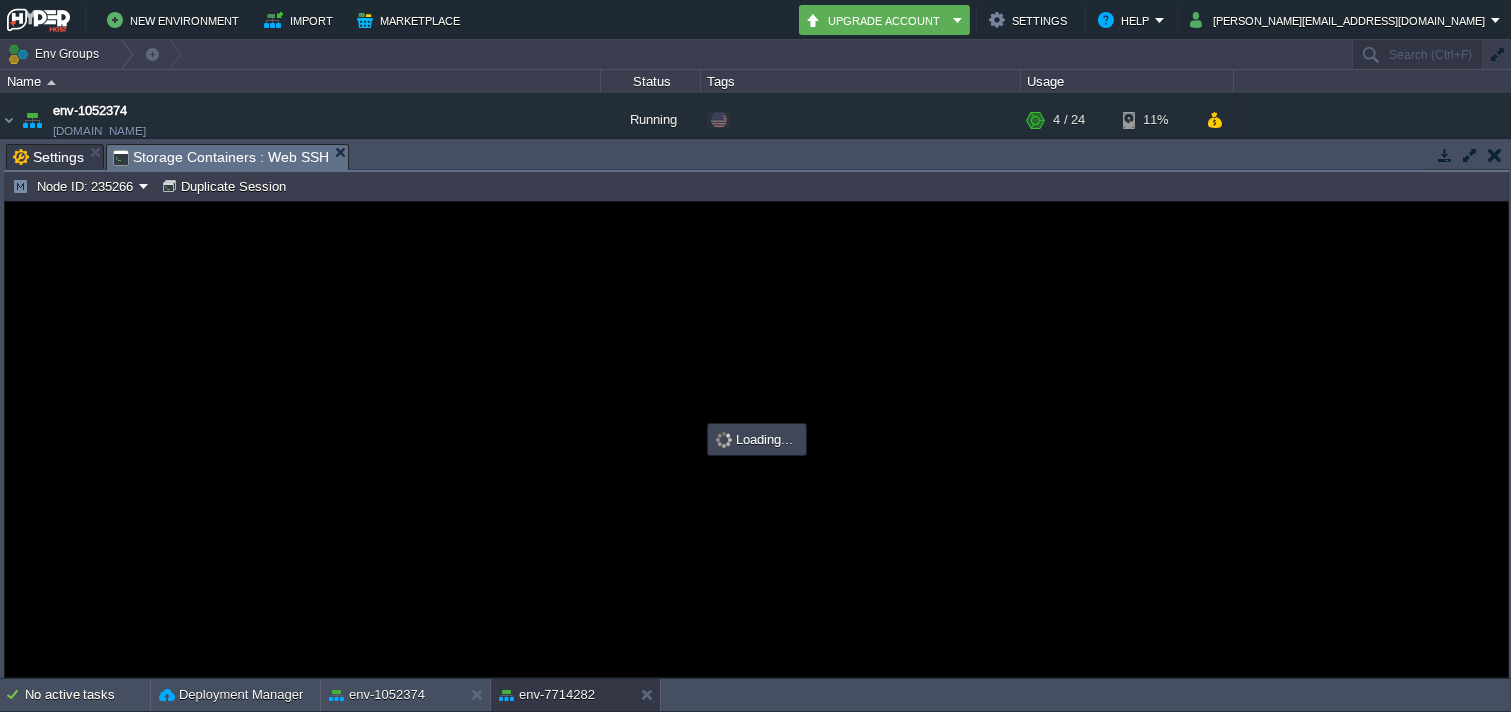 scroll, scrollTop: 0, scrollLeft: 0, axis: both 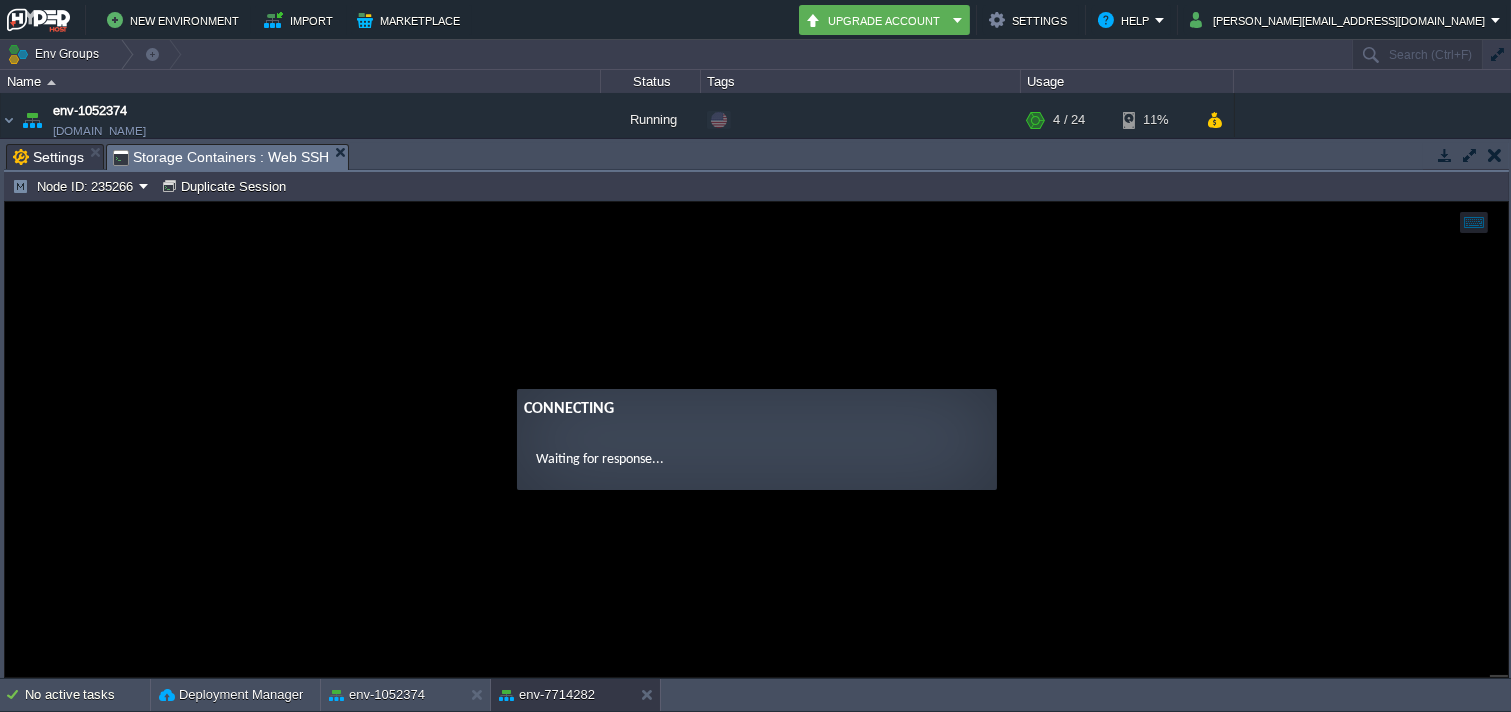 click on "Connecting
Waiting for response..." at bounding box center (756, 438) 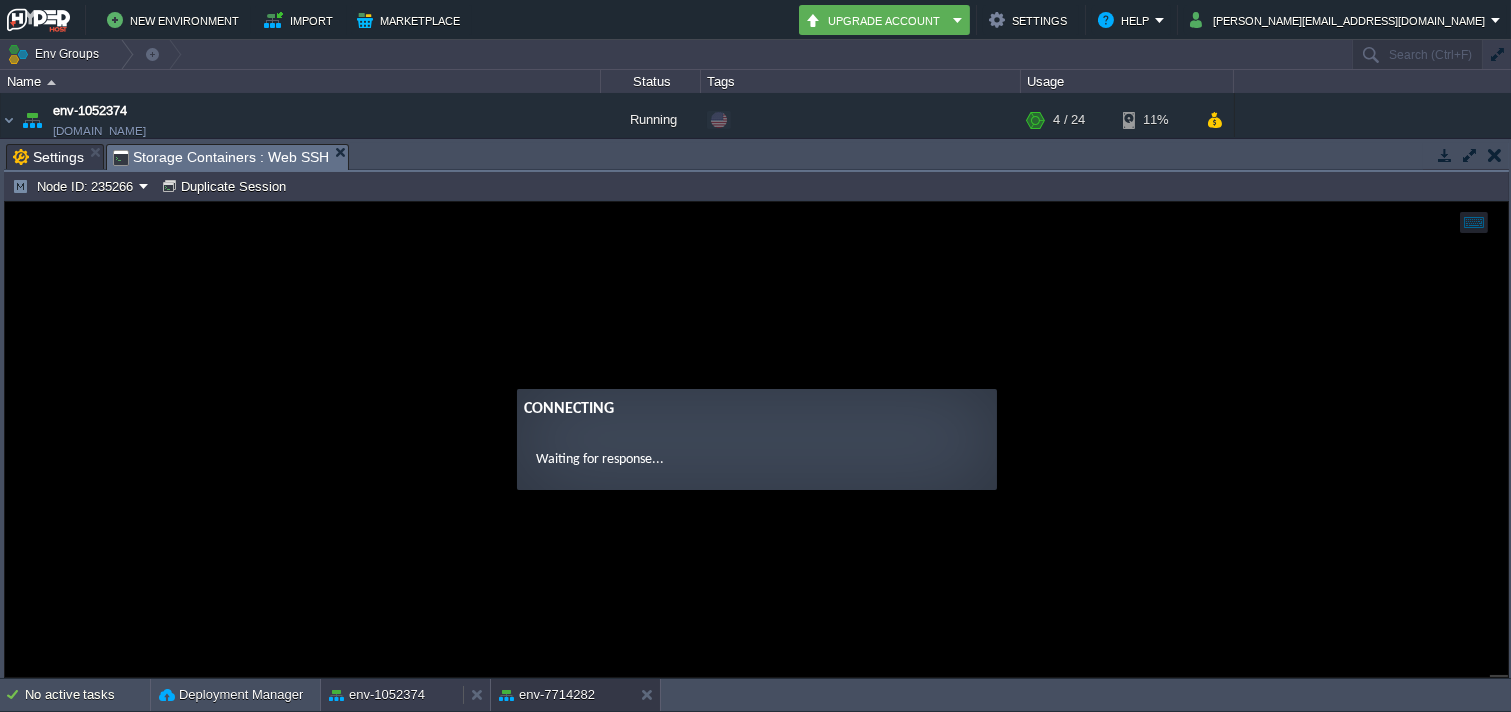 click on "env-1052374" at bounding box center [392, 695] 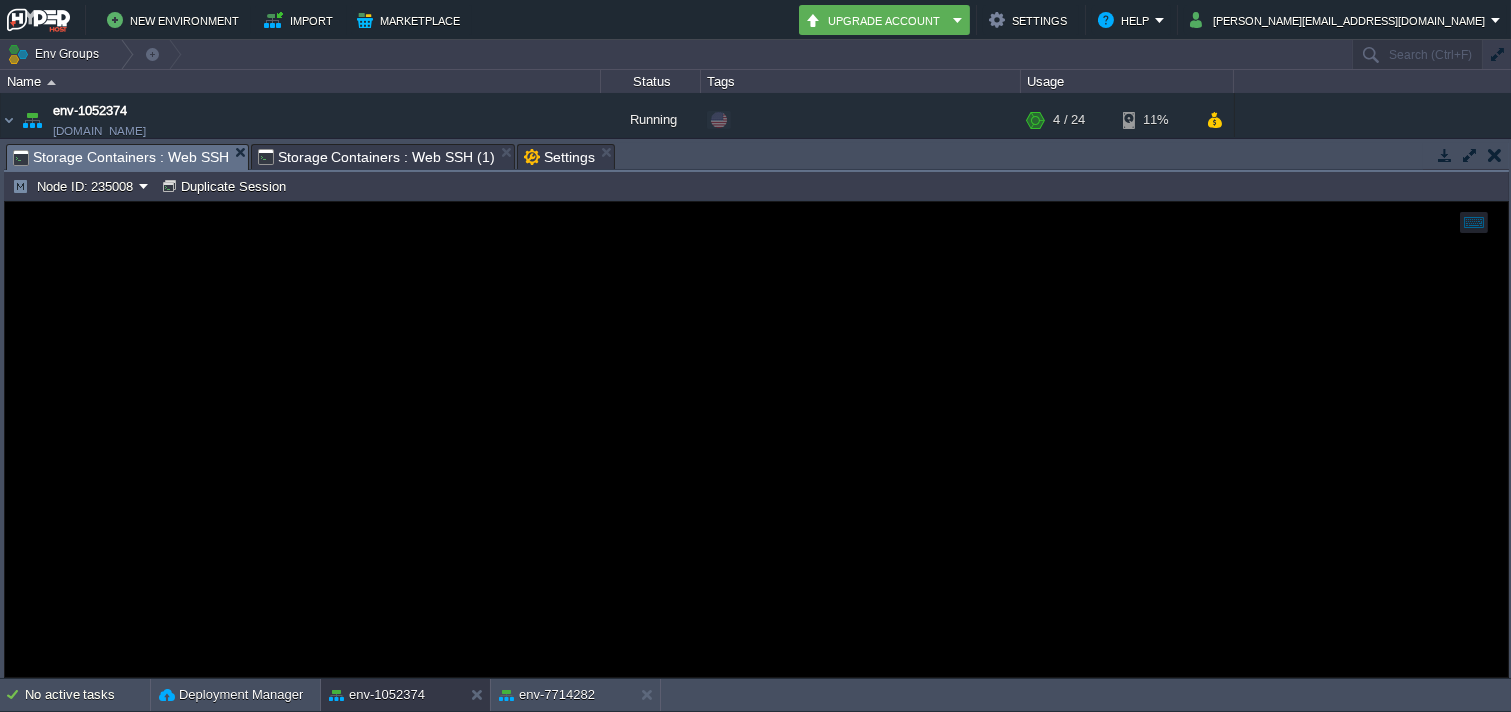 click on "Storage Containers : Web SSH (1)" at bounding box center [376, 157] 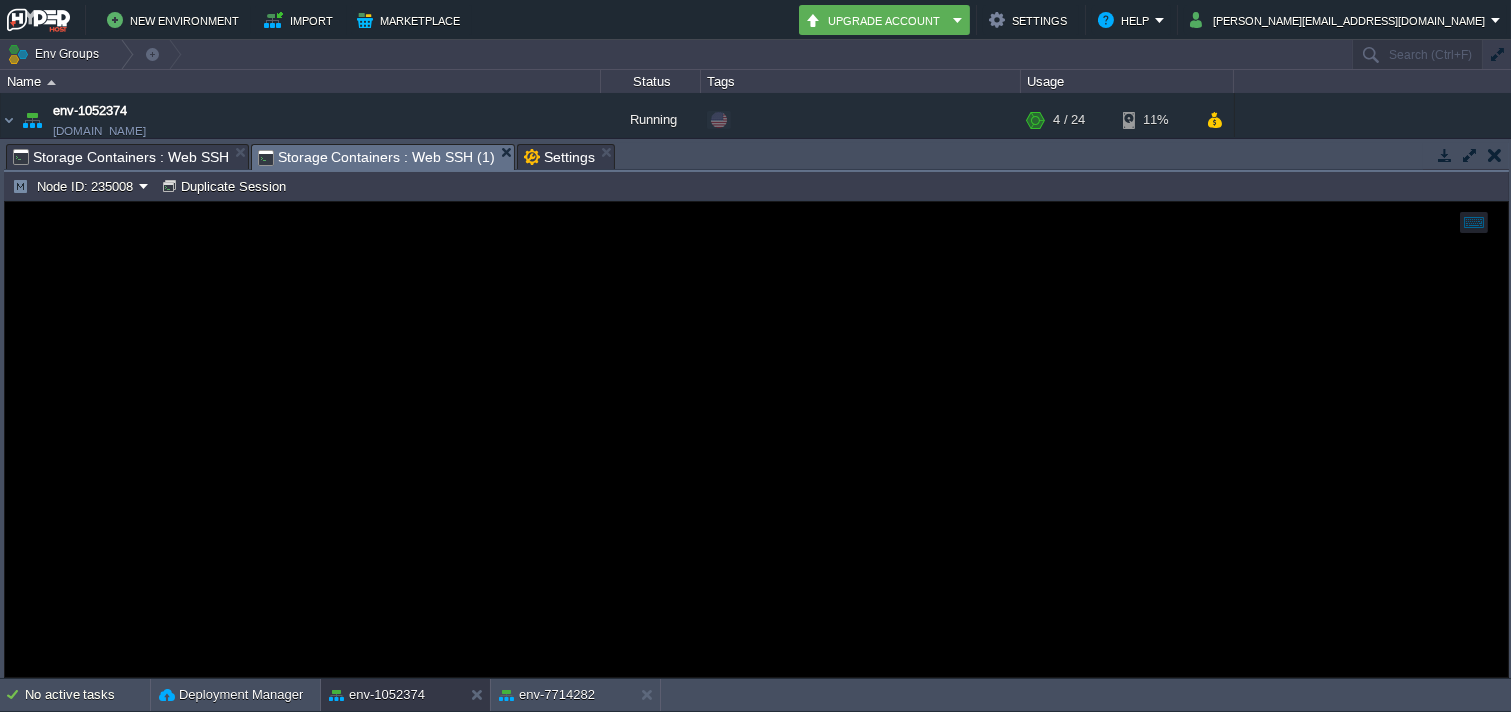 click at bounding box center (1495, 155) 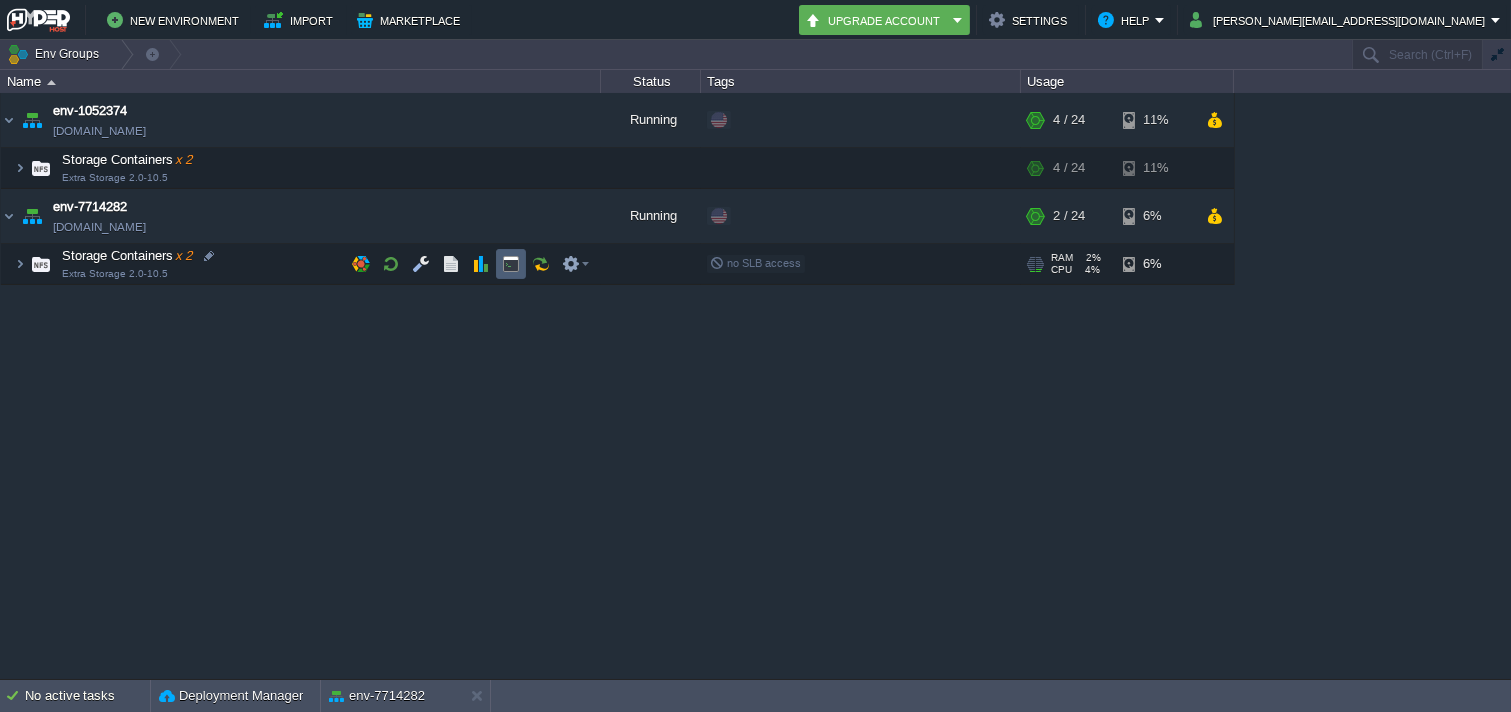 click at bounding box center [511, 264] 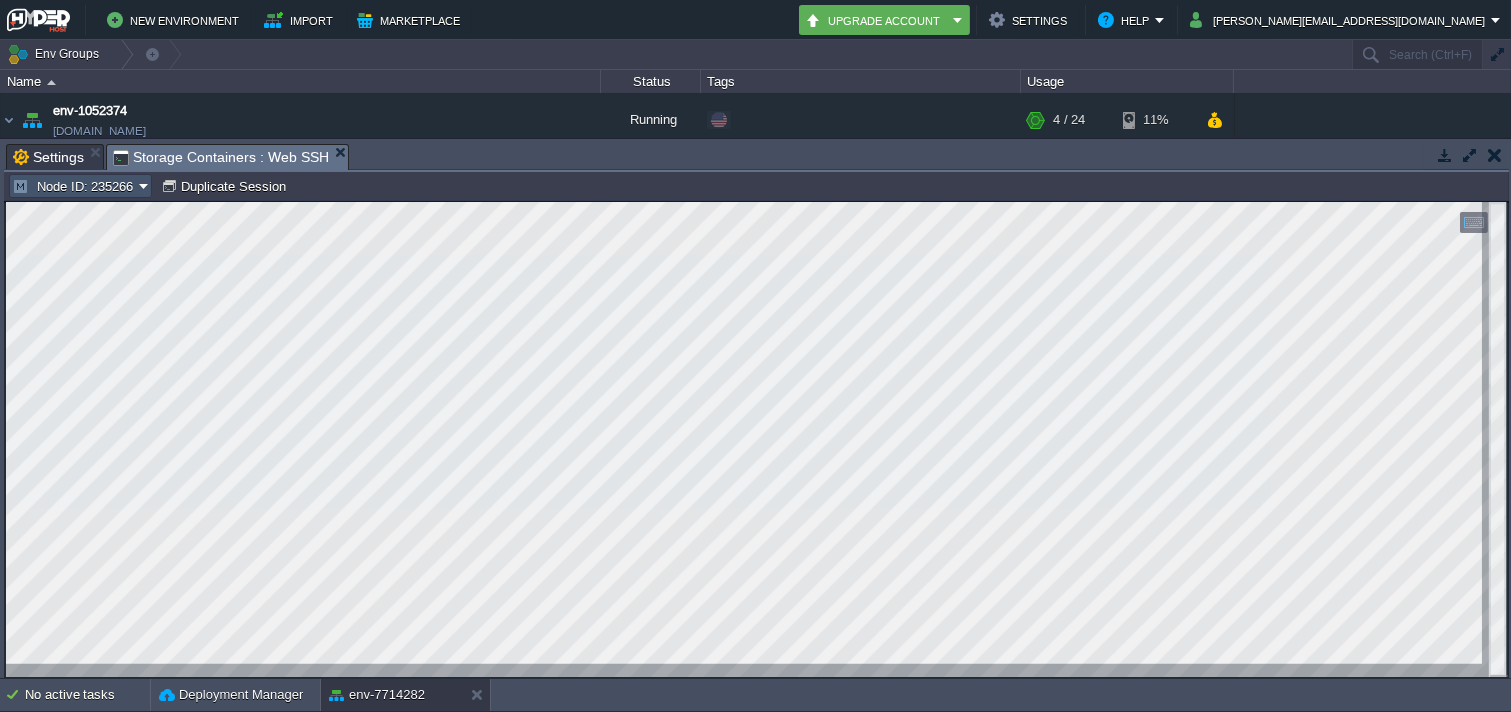 click on "Node ID: 235266" at bounding box center [75, 186] 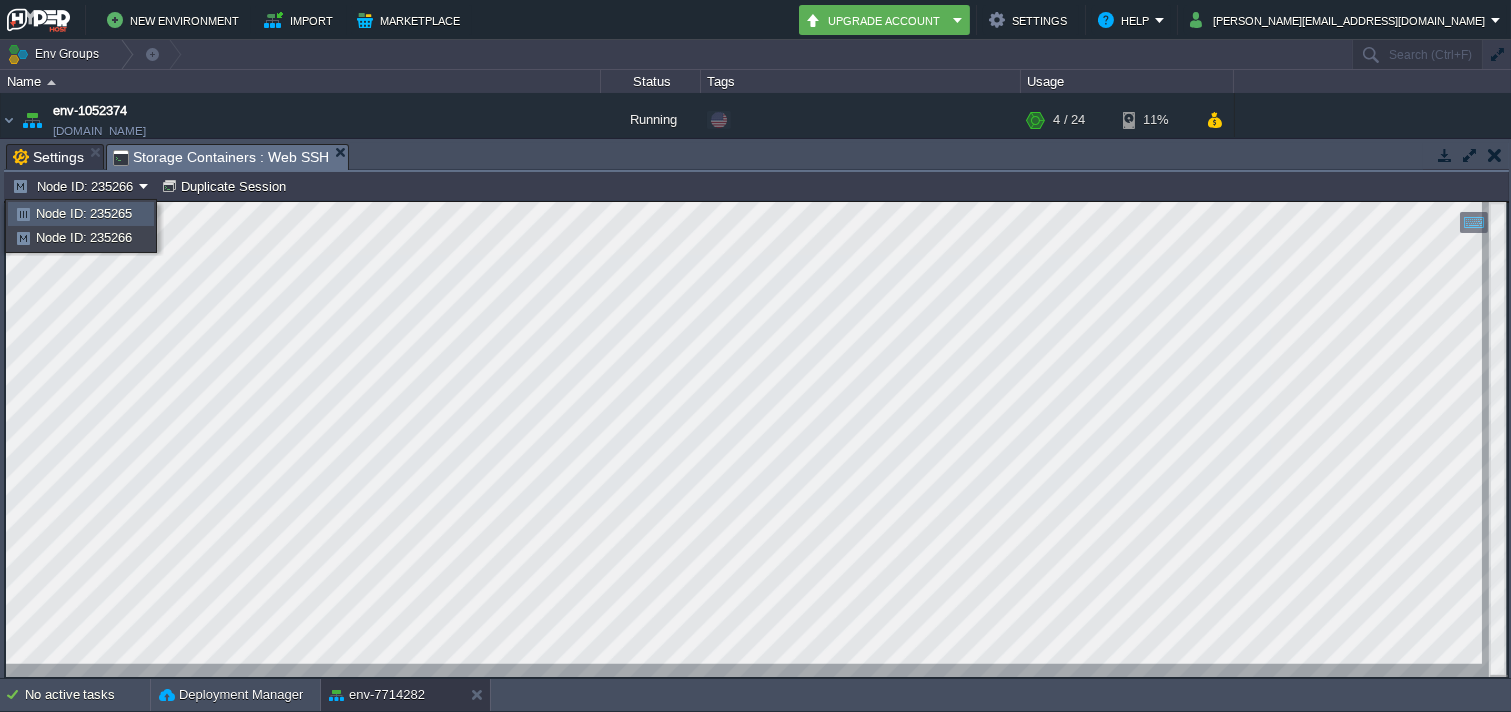 click on "Node ID: 235265" at bounding box center (84, 213) 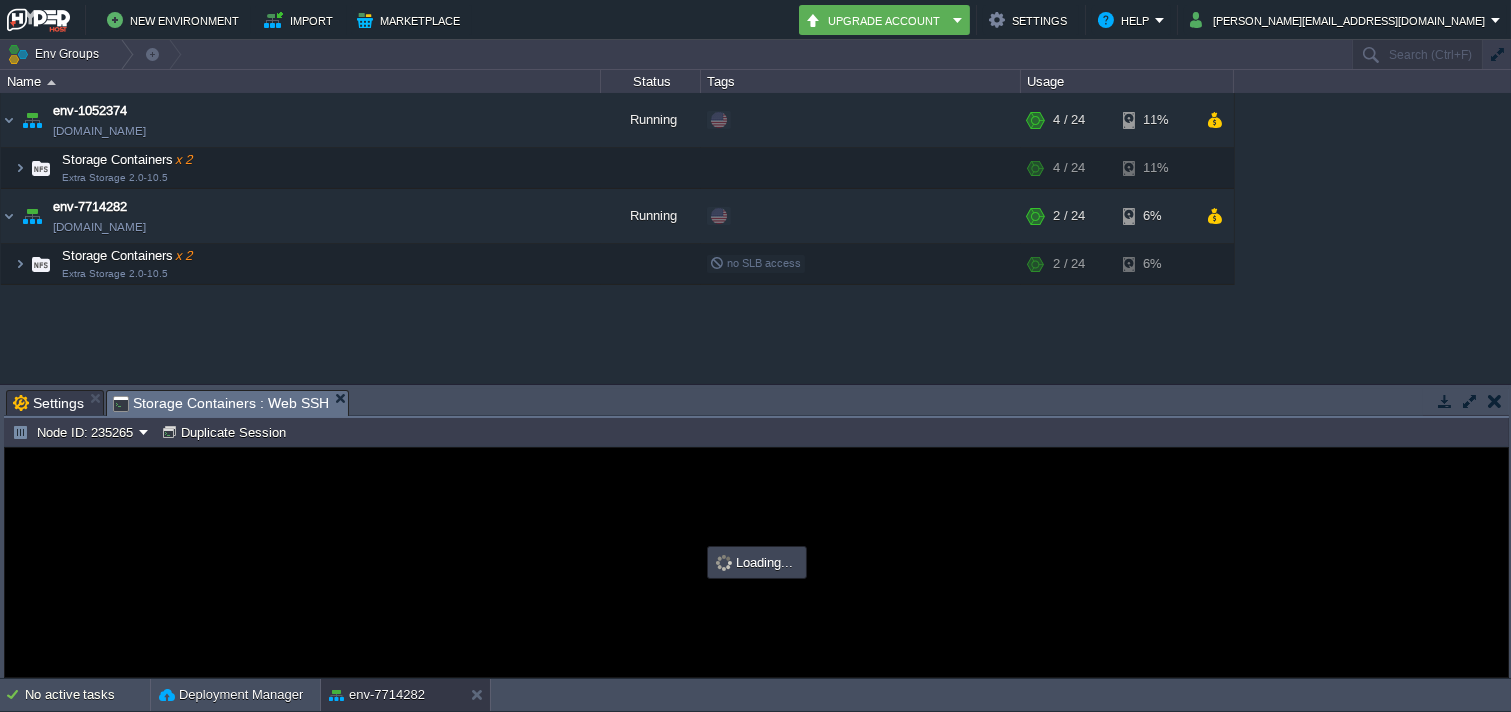 scroll, scrollTop: 0, scrollLeft: 0, axis: both 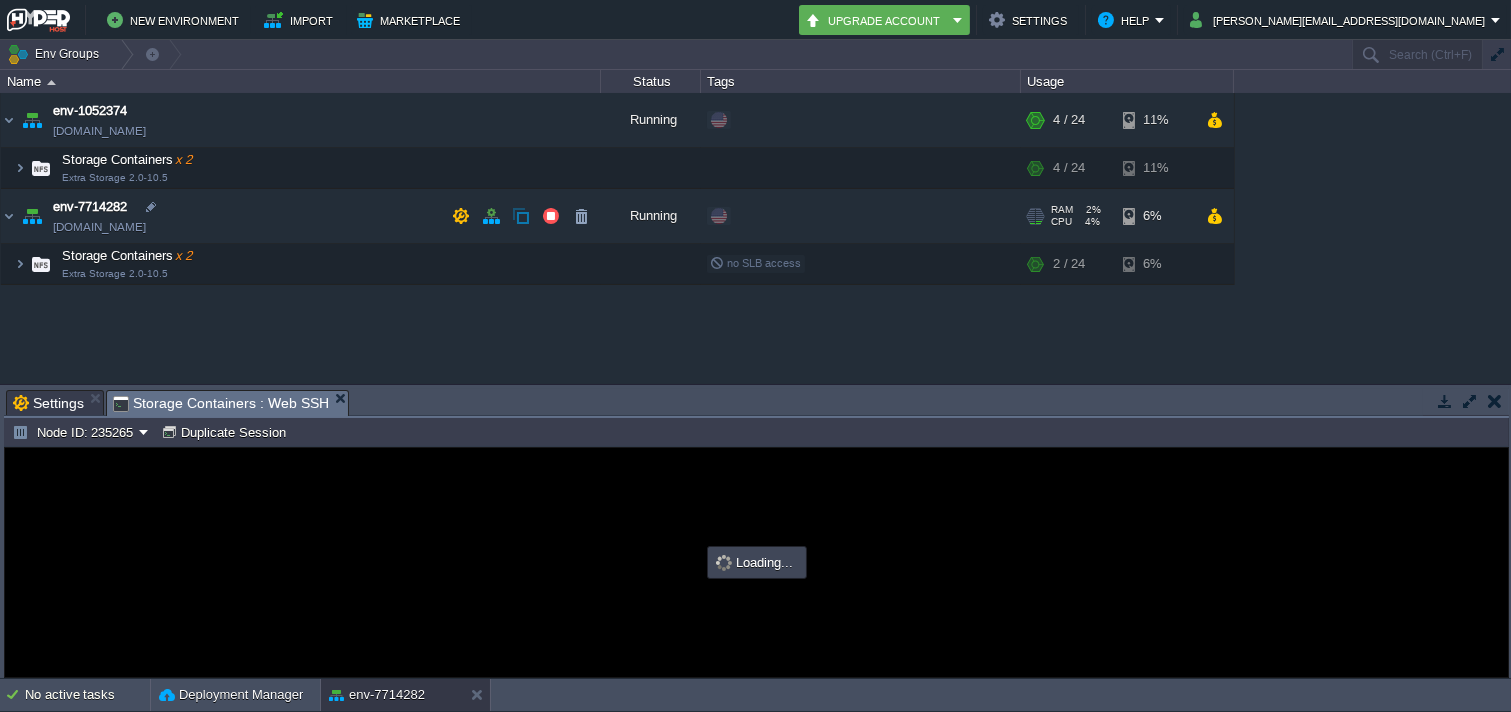 type on "#000000" 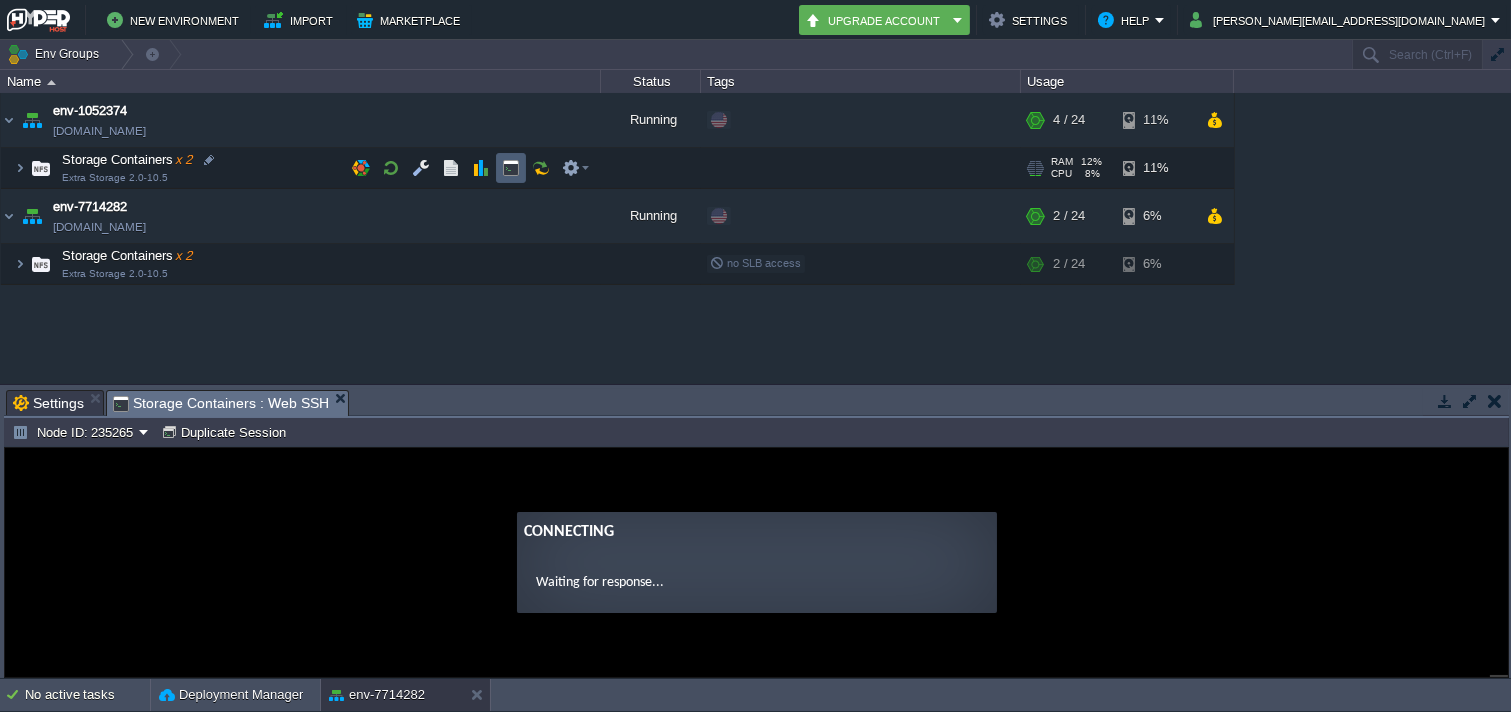 click at bounding box center [511, 168] 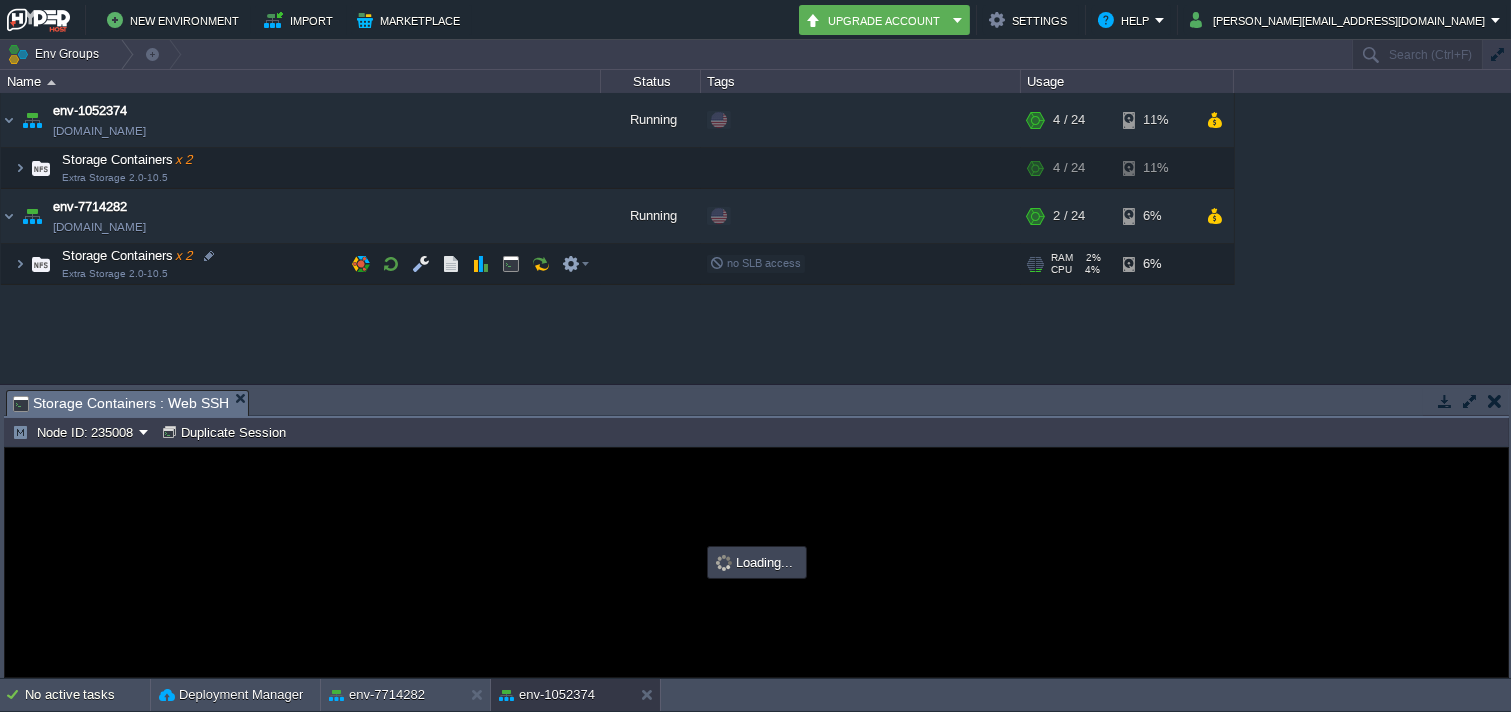 drag, startPoint x: 604, startPoint y: 417, endPoint x: 652, endPoint y: 120, distance: 300.8538 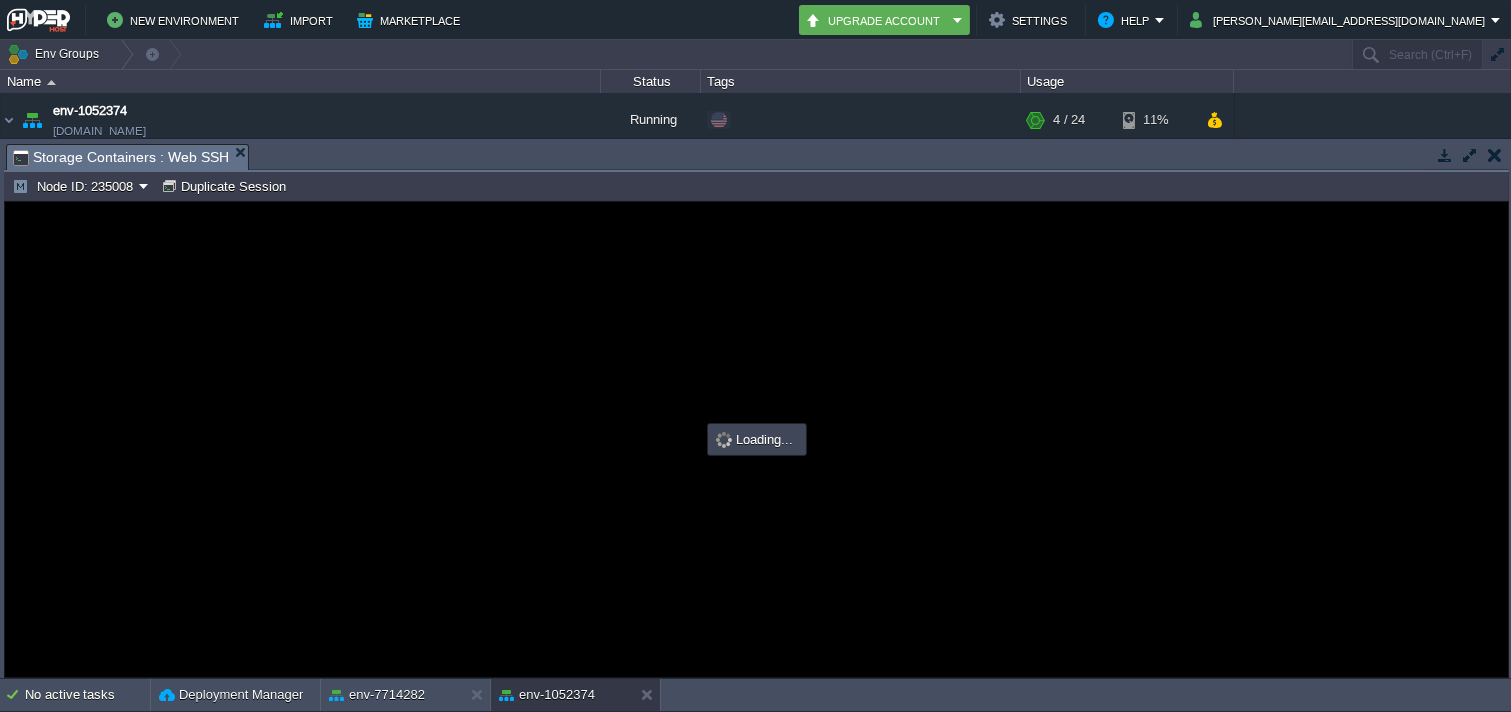 scroll, scrollTop: 0, scrollLeft: 0, axis: both 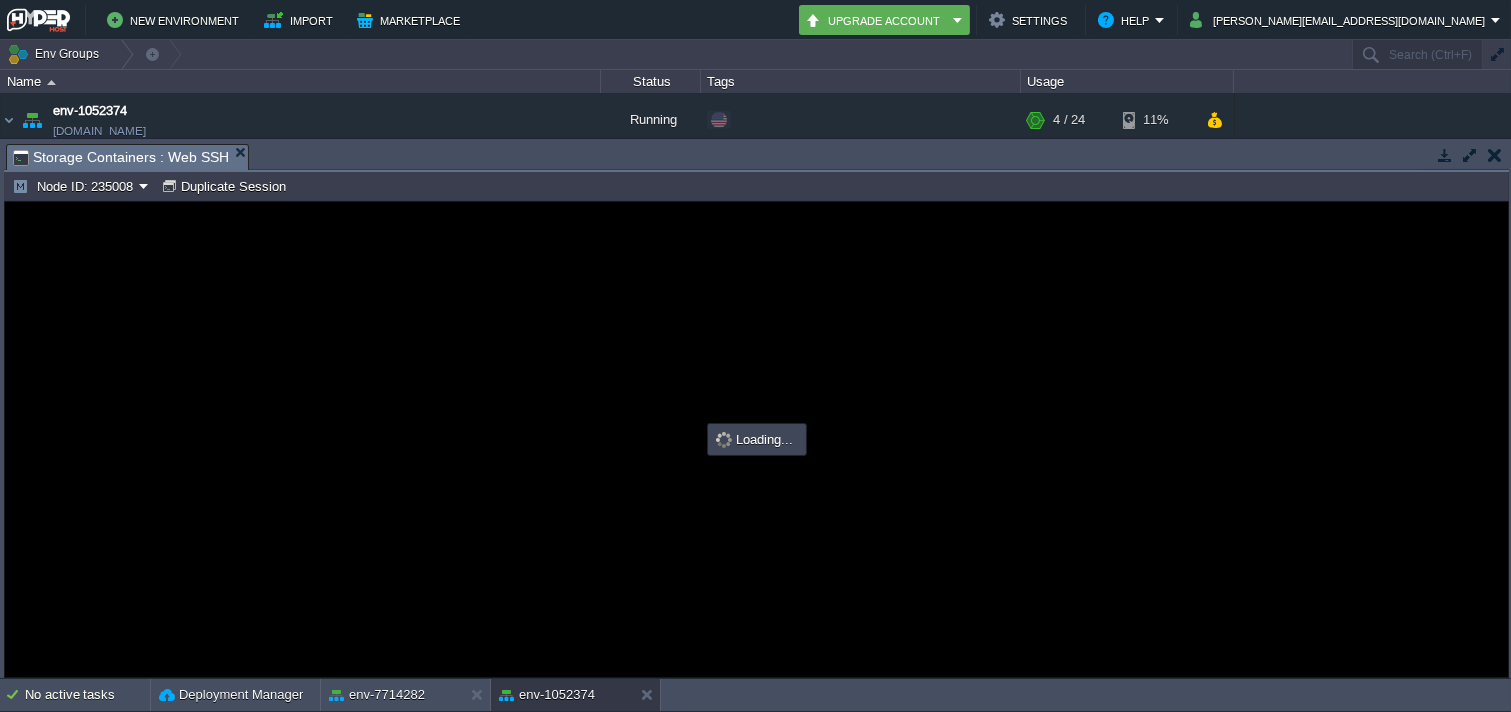 type on "#000000" 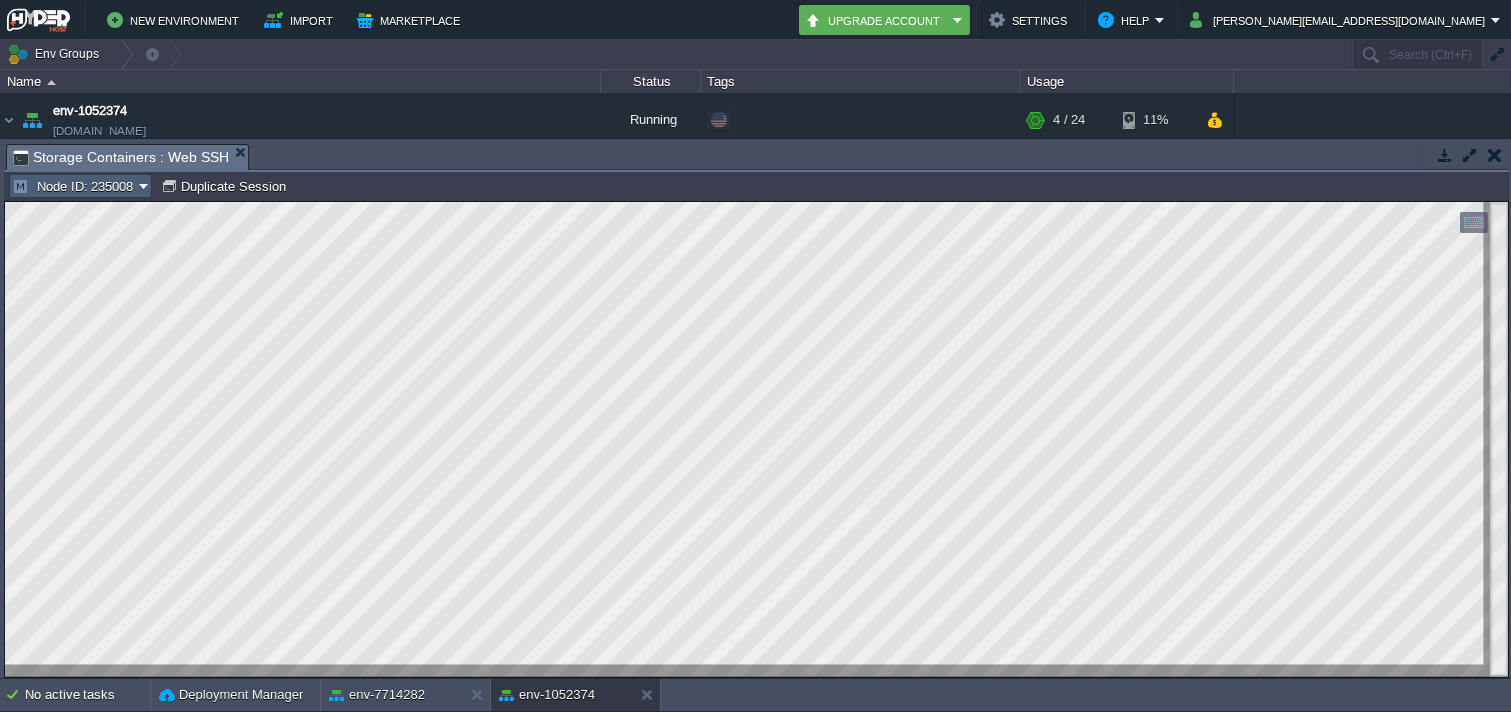 click on "Node ID: 235008" at bounding box center [75, 186] 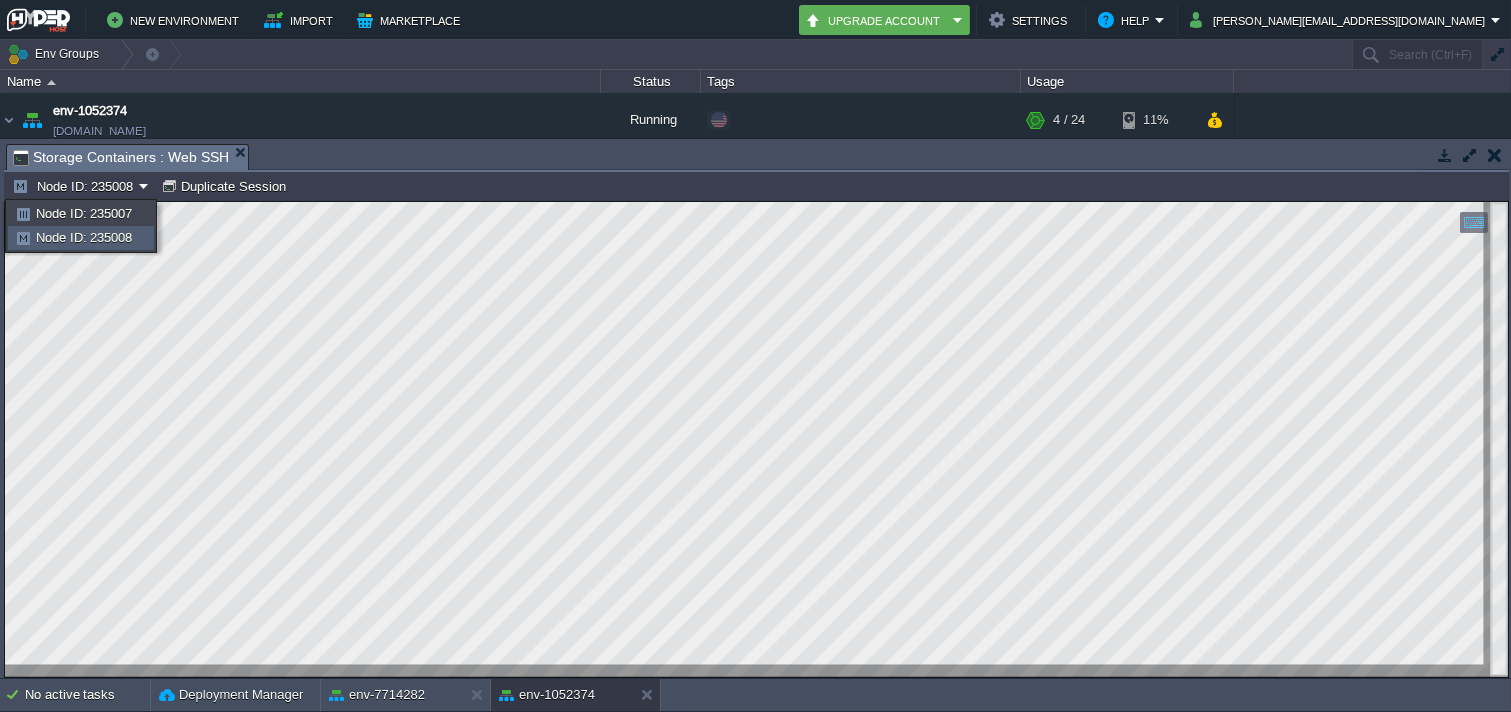 click on "Tasks Activity Log Archive Git / SVN Settings Storage Containers : Web SSH Storage Containers : Web SSH" at bounding box center (2504, 156) 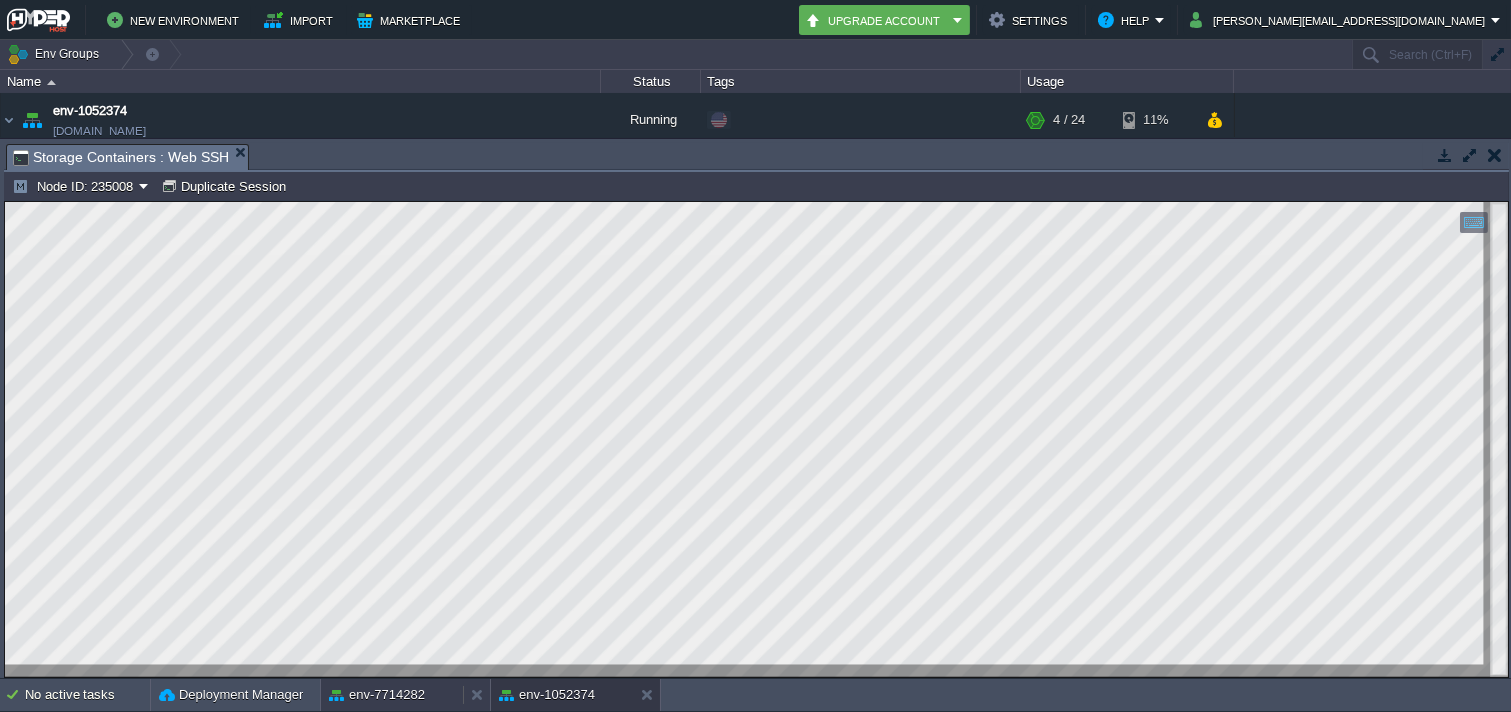 click on "env-7714282" at bounding box center (377, 695) 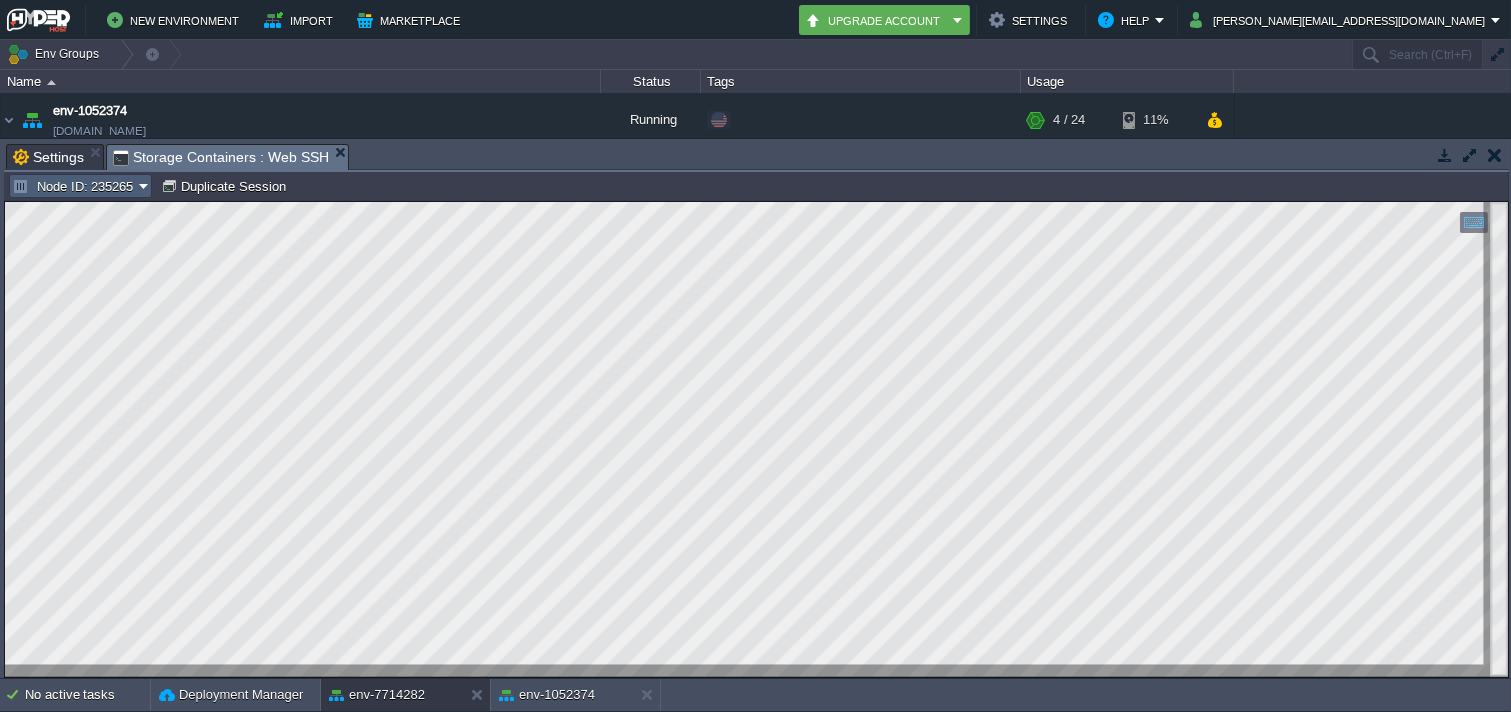 click on "Node ID: 235265" at bounding box center (75, 186) 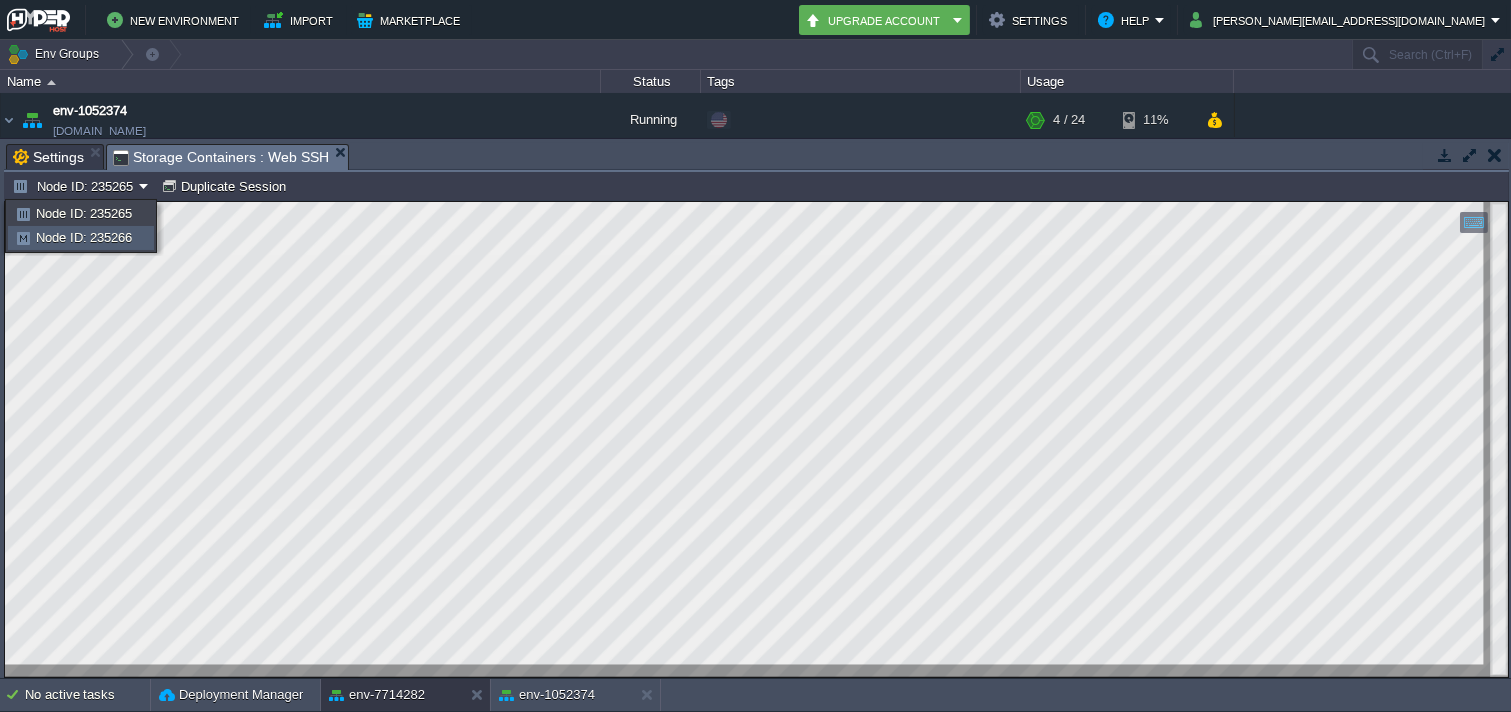 click on "Node ID: 235266" at bounding box center [84, 237] 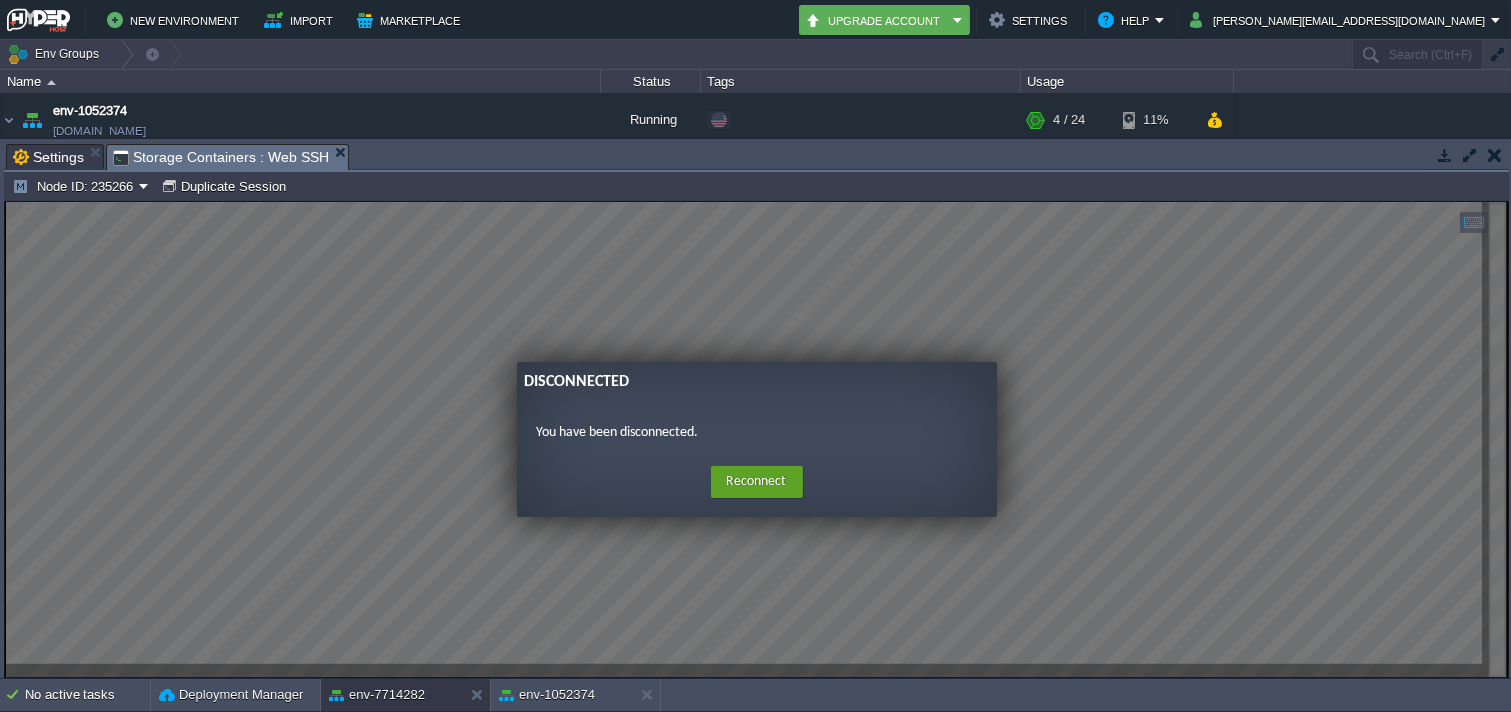 click on "Home Reconnect Logout" at bounding box center (757, 481) 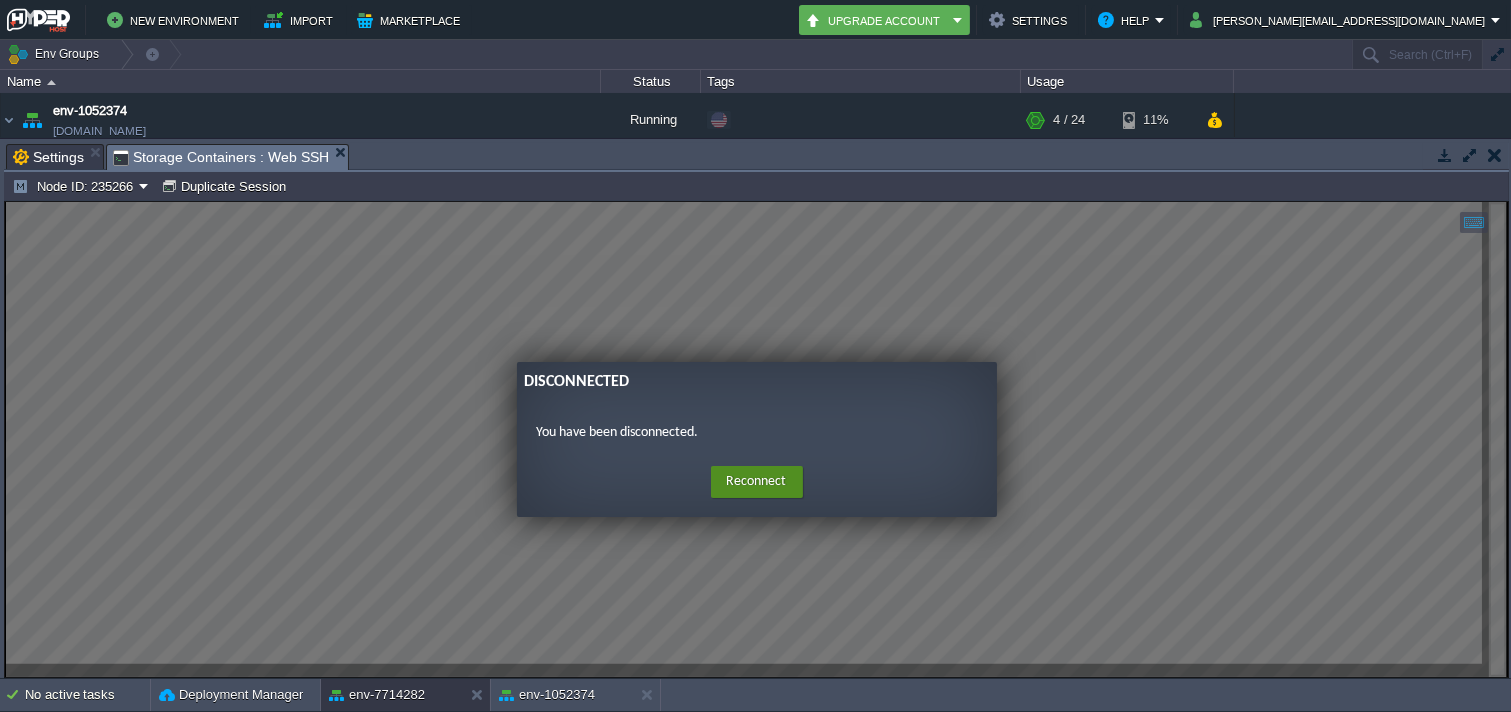 click on "Reconnect" at bounding box center (757, 481) 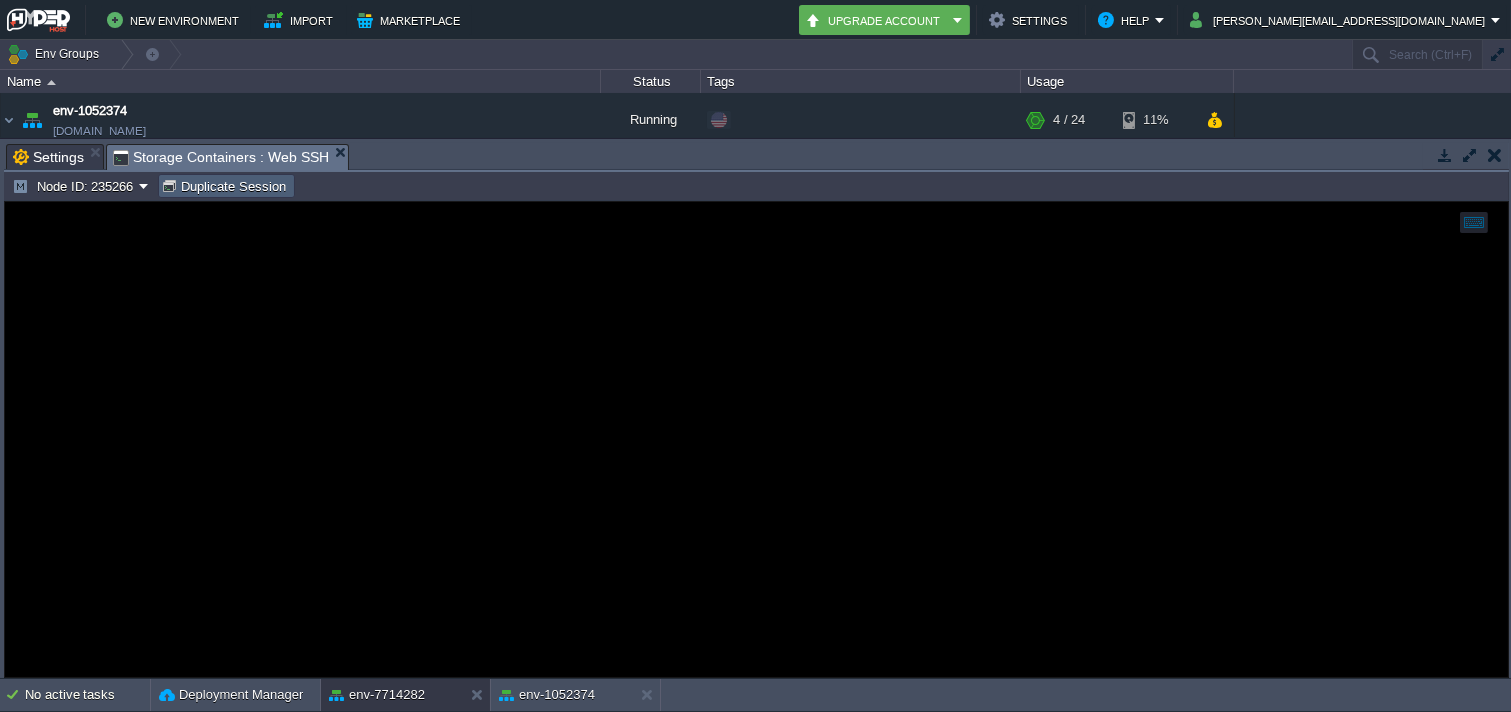 click on "Duplicate Session" at bounding box center [226, 186] 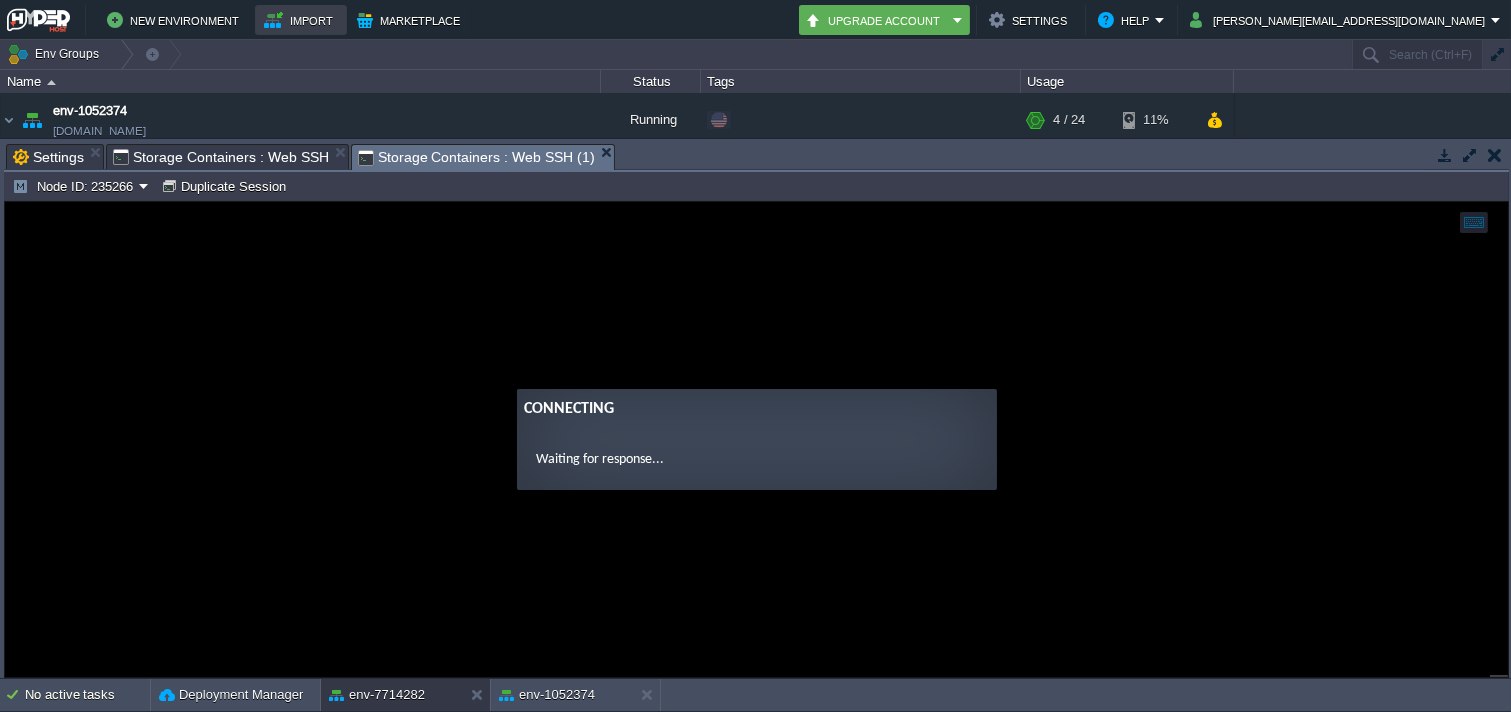 scroll, scrollTop: 0, scrollLeft: 0, axis: both 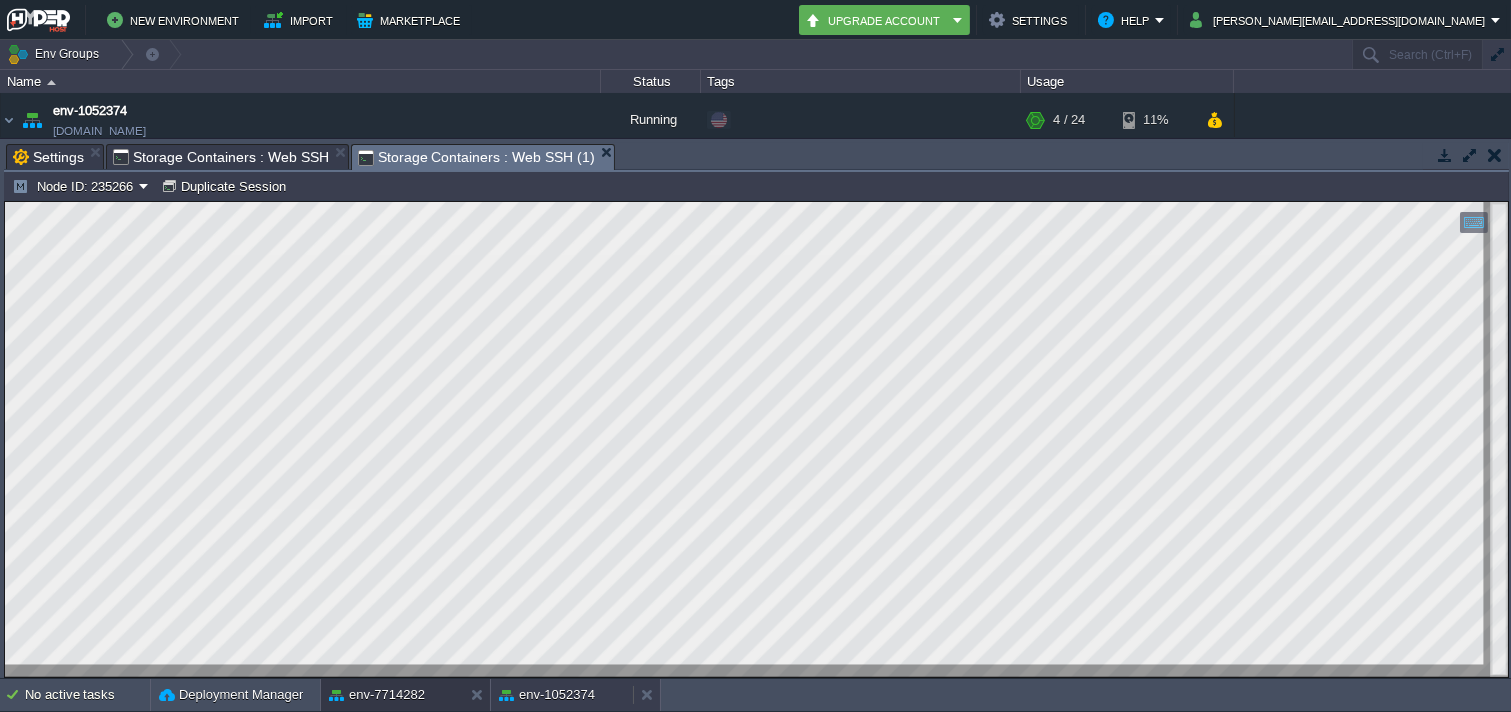 click on "env-1052374" at bounding box center [547, 695] 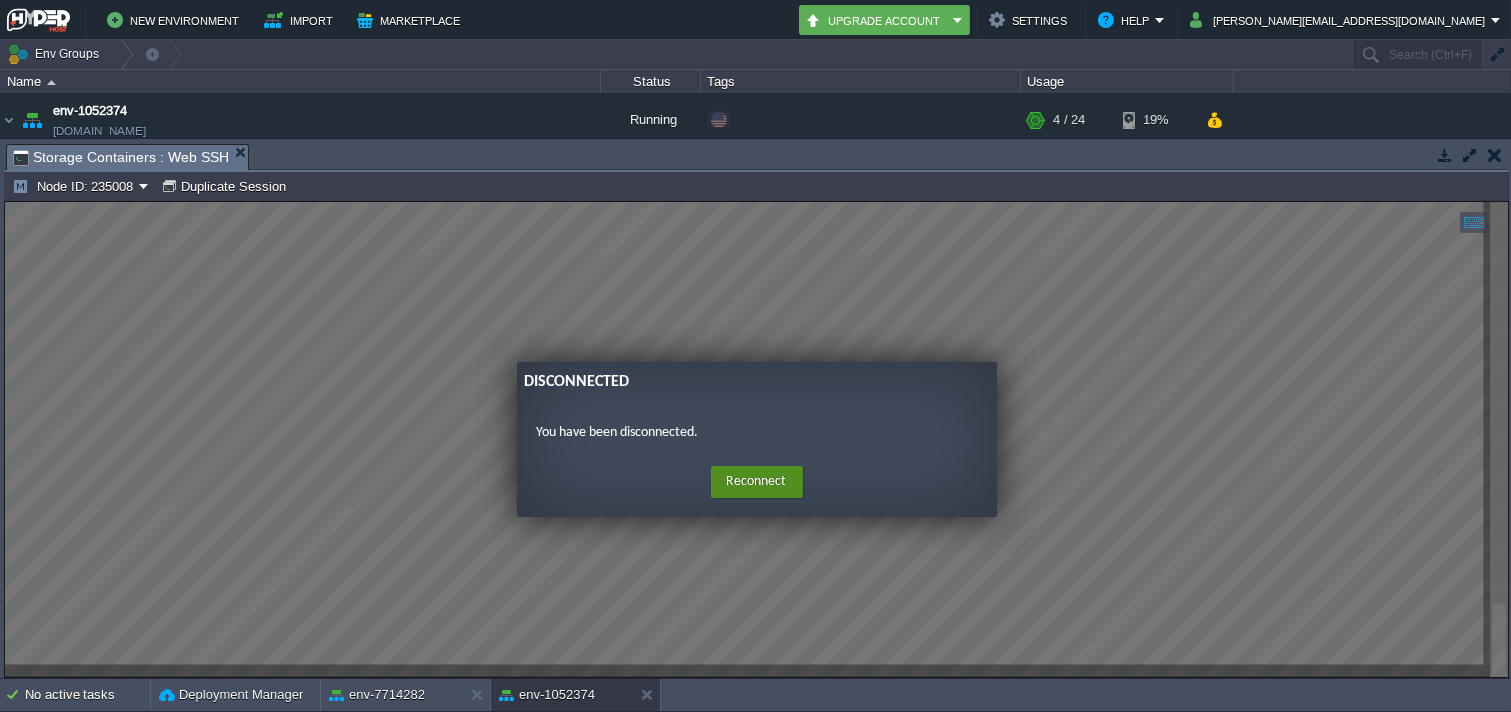 click on "Reconnect" at bounding box center [757, 481] 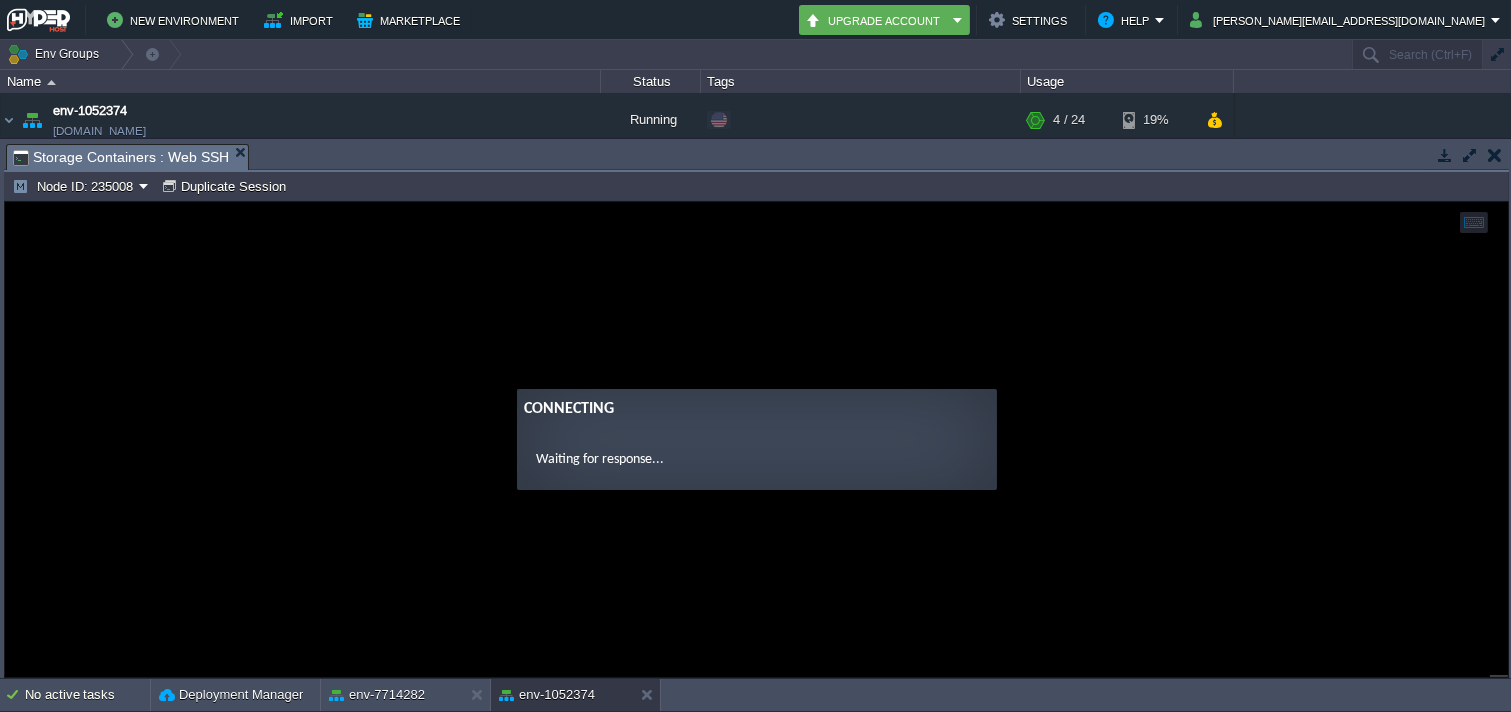 click on "env-7714282" at bounding box center (377, 695) 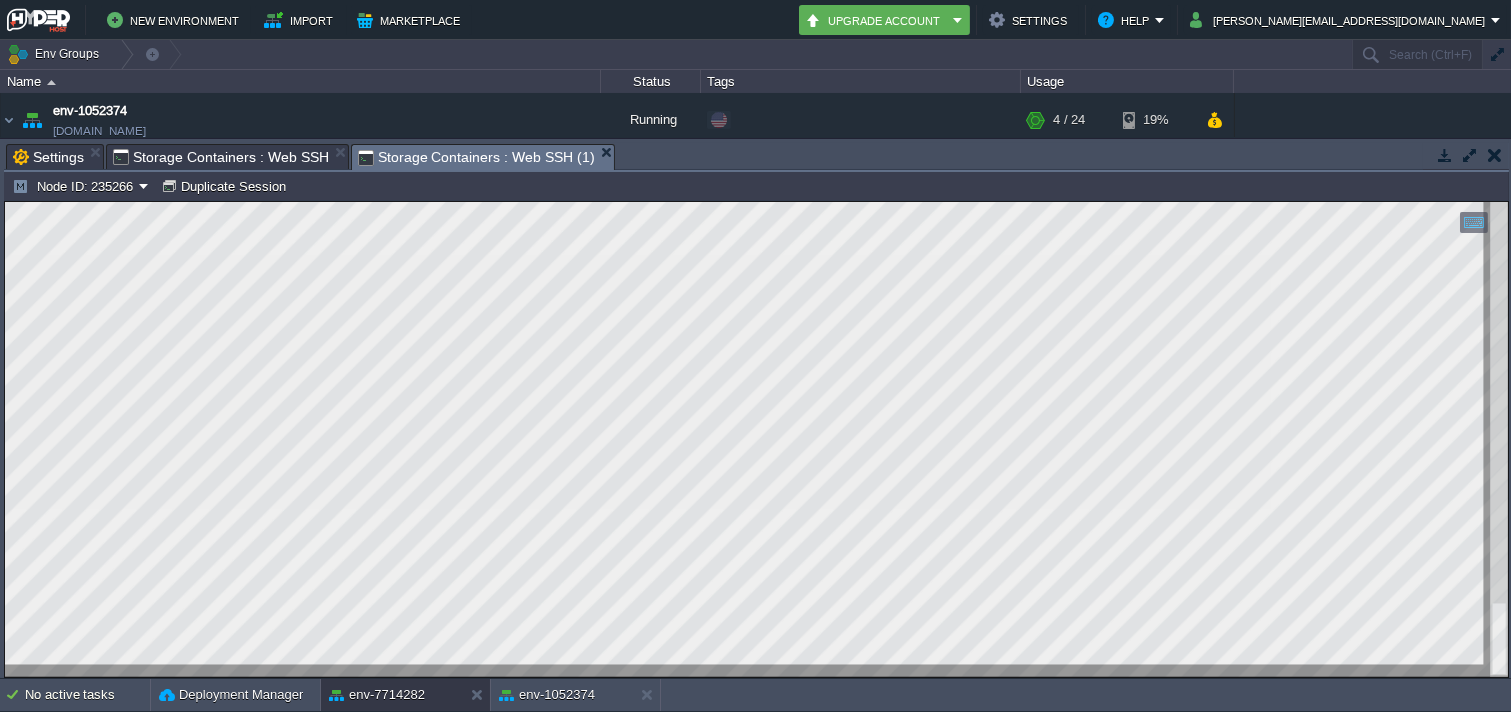 click on "Storage Containers : Web SSH" at bounding box center (221, 157) 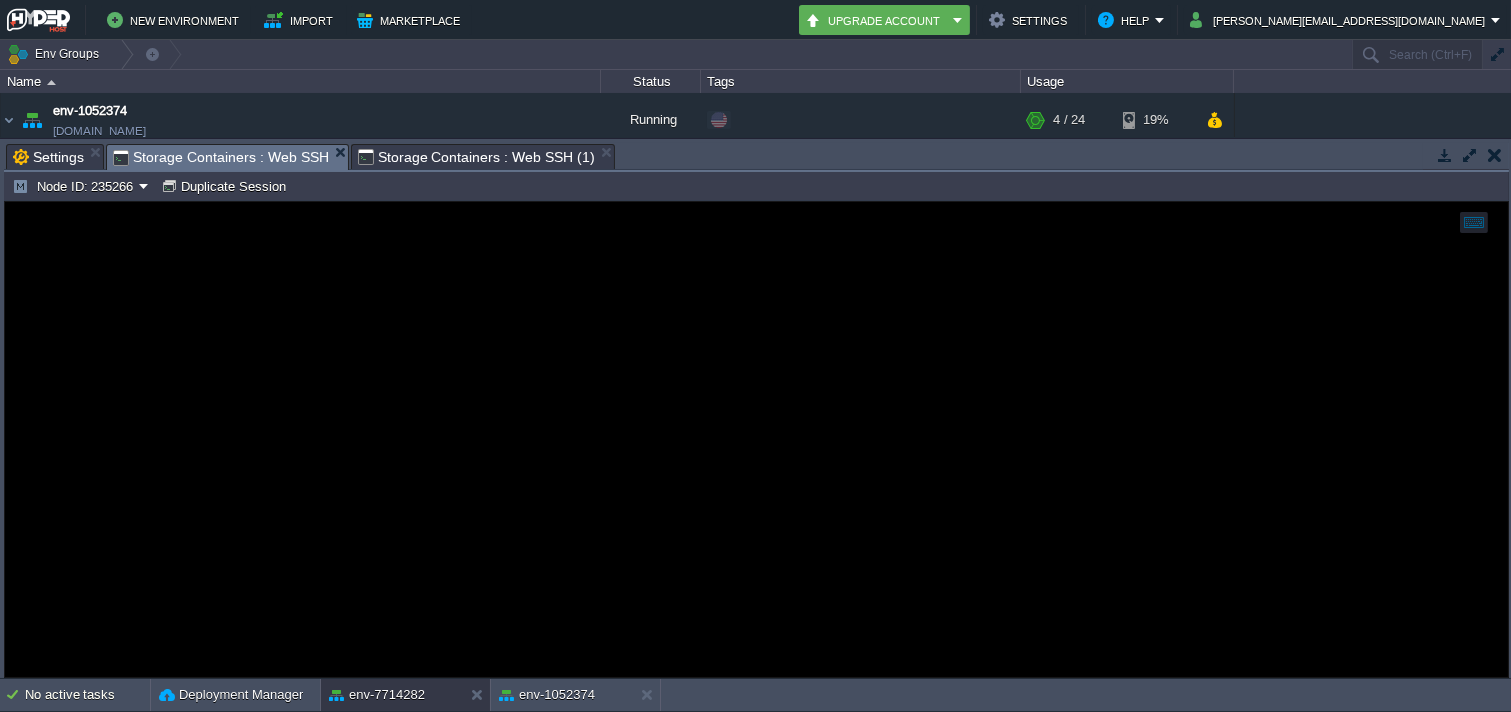 click on "Storage Containers : Web SSH (1)" at bounding box center [476, 157] 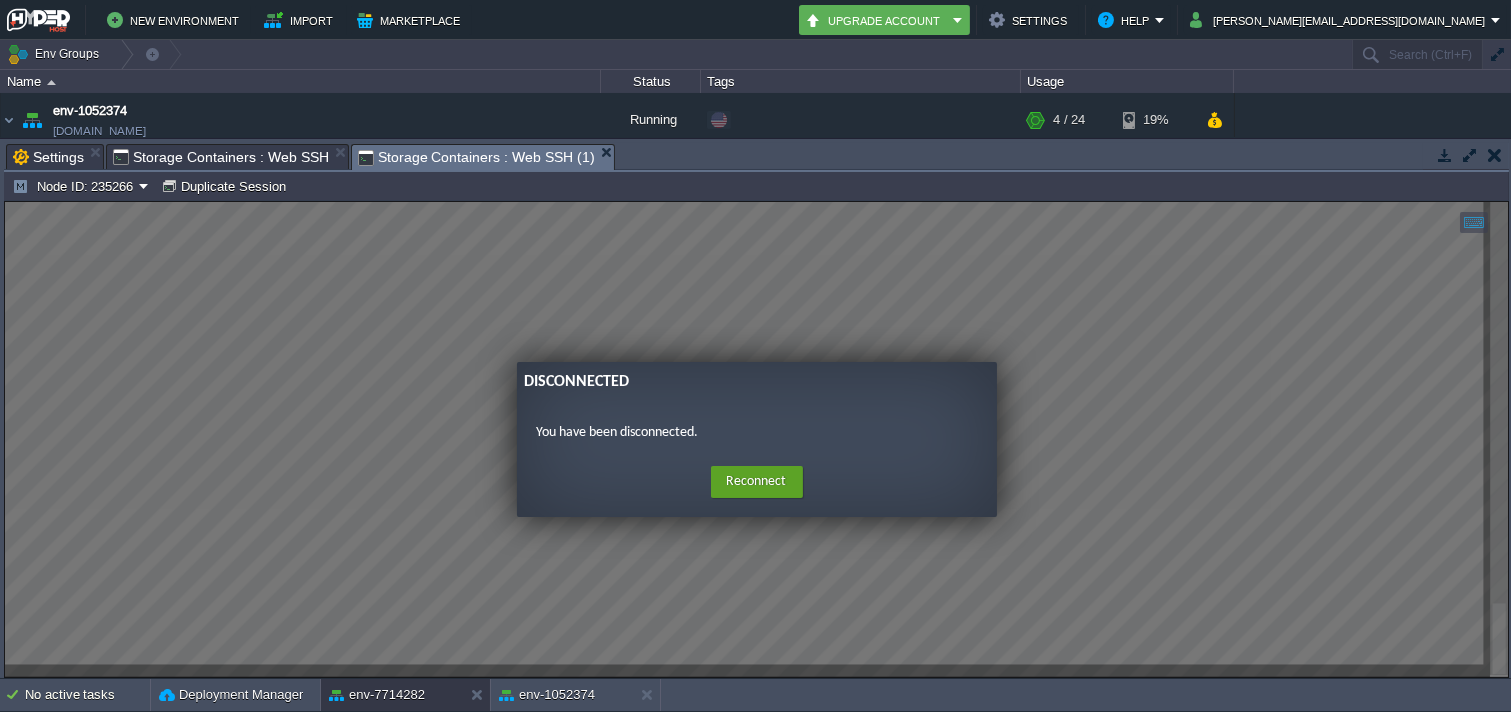 click on "Disconnected
You have been disconnected.
Home Reconnect Logout" at bounding box center (757, 439) 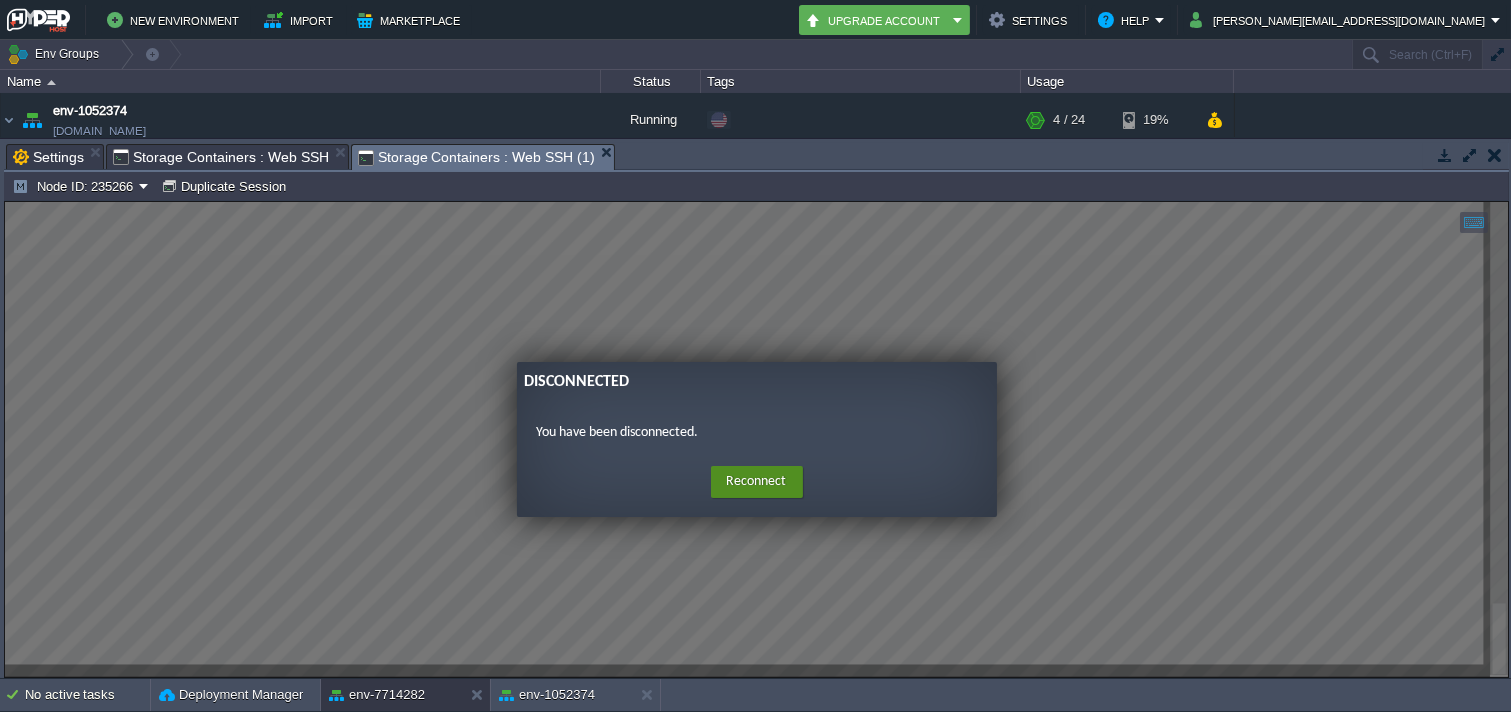 click on "Reconnect" at bounding box center (757, 481) 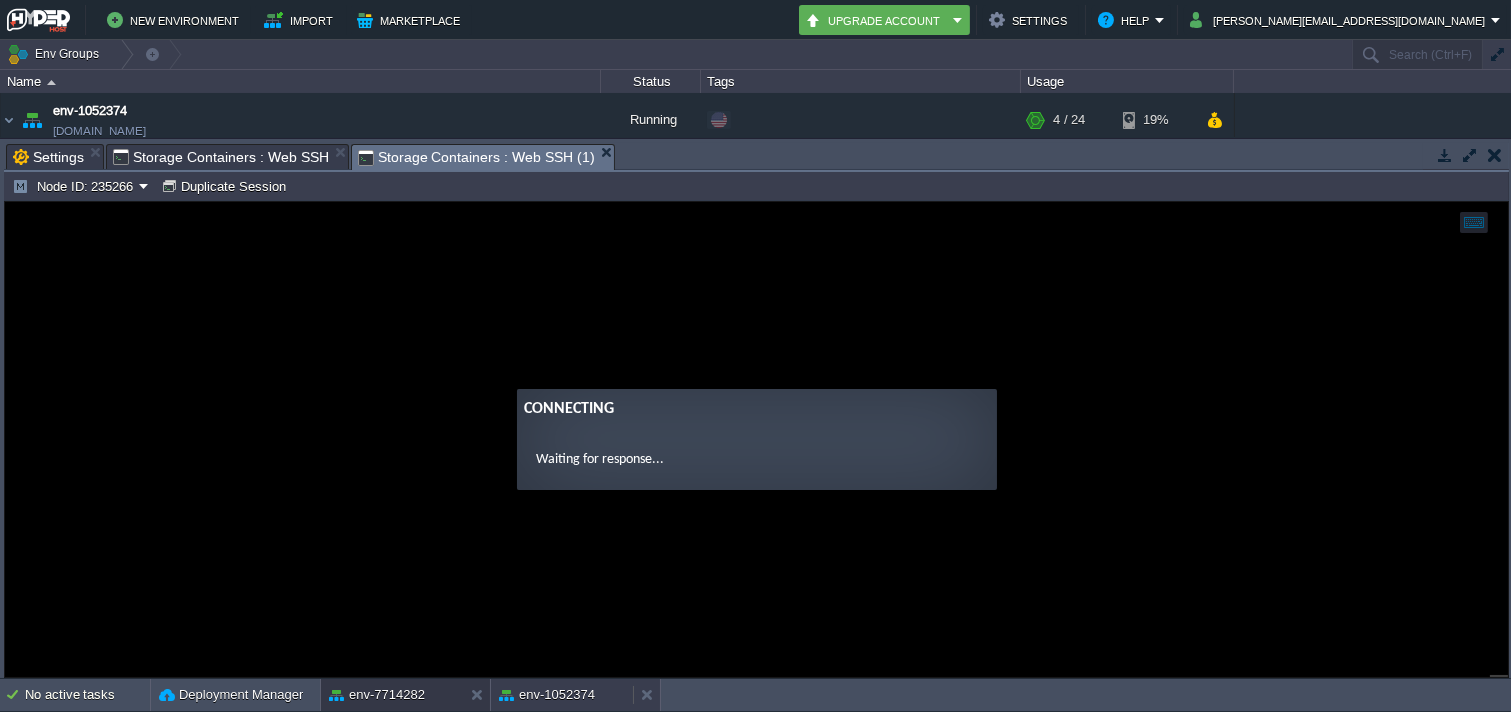 click on "env-1052374" at bounding box center [562, 695] 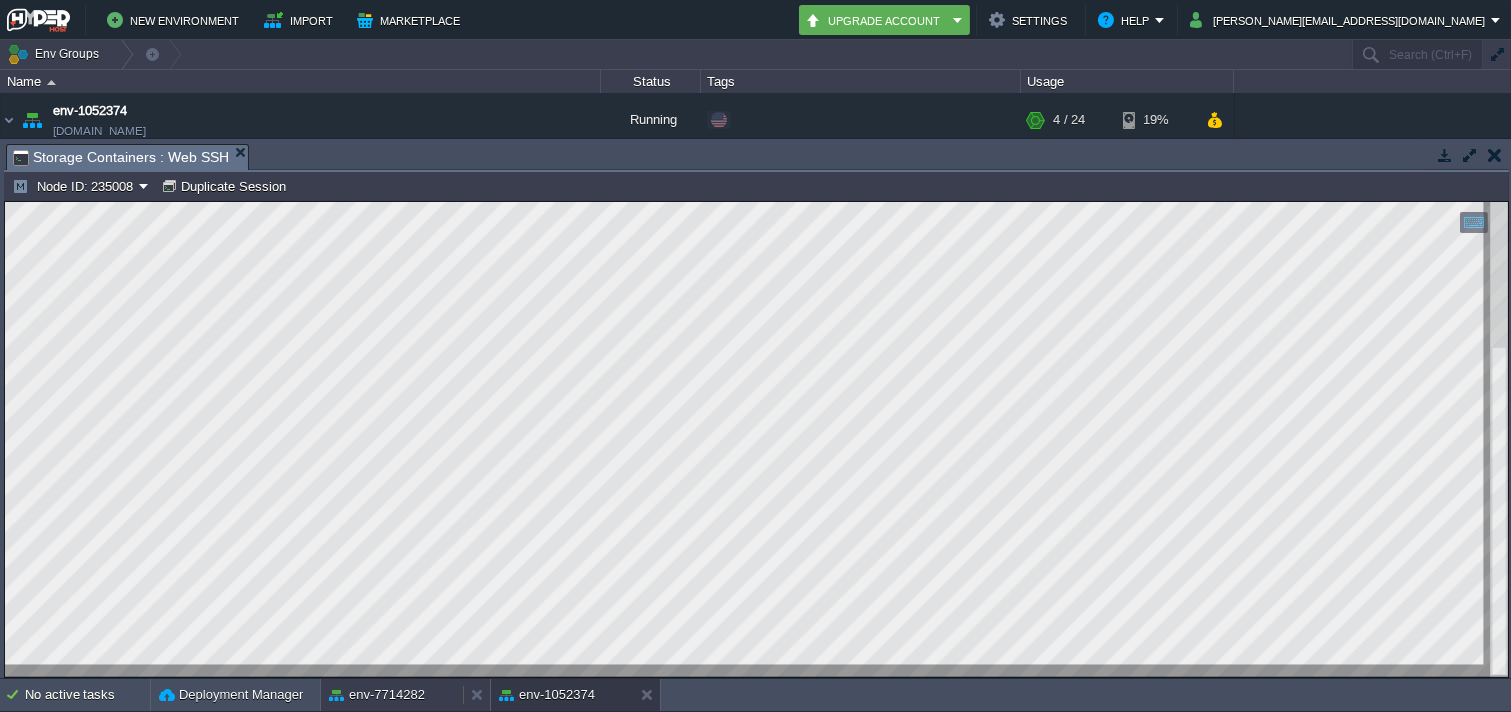 drag, startPoint x: 406, startPoint y: 473, endPoint x: 411, endPoint y: 435, distance: 38.327538 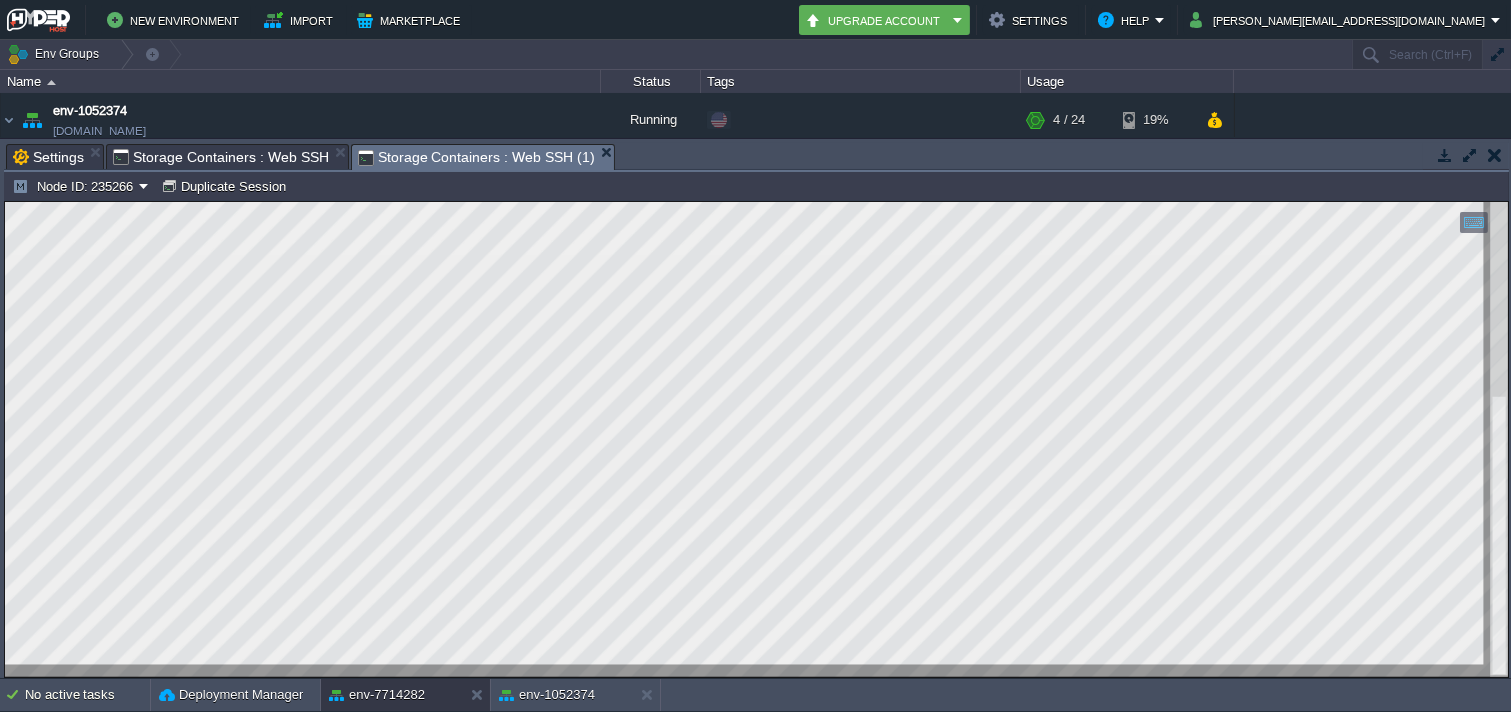 drag, startPoint x: 230, startPoint y: 164, endPoint x: 241, endPoint y: 164, distance: 11 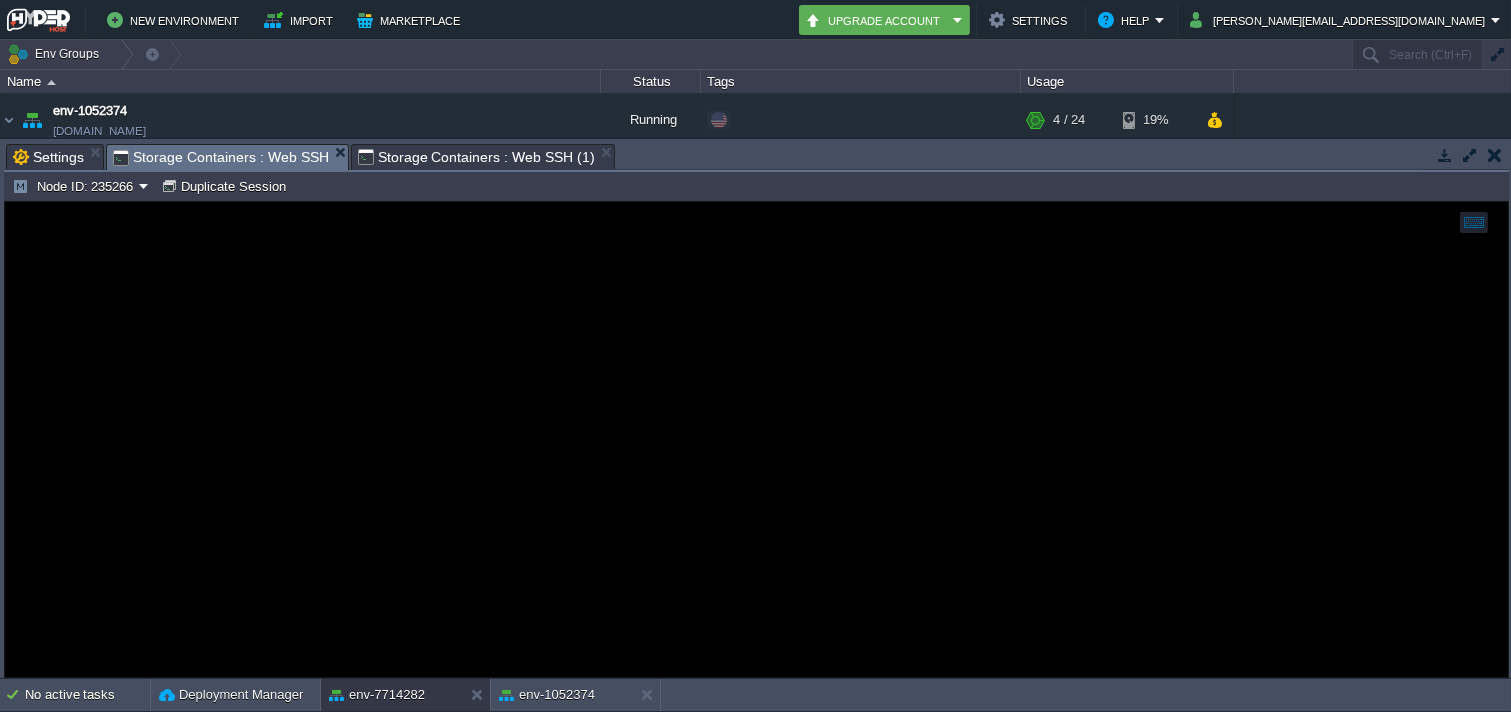 click on "env-1052374" at bounding box center [562, 695] 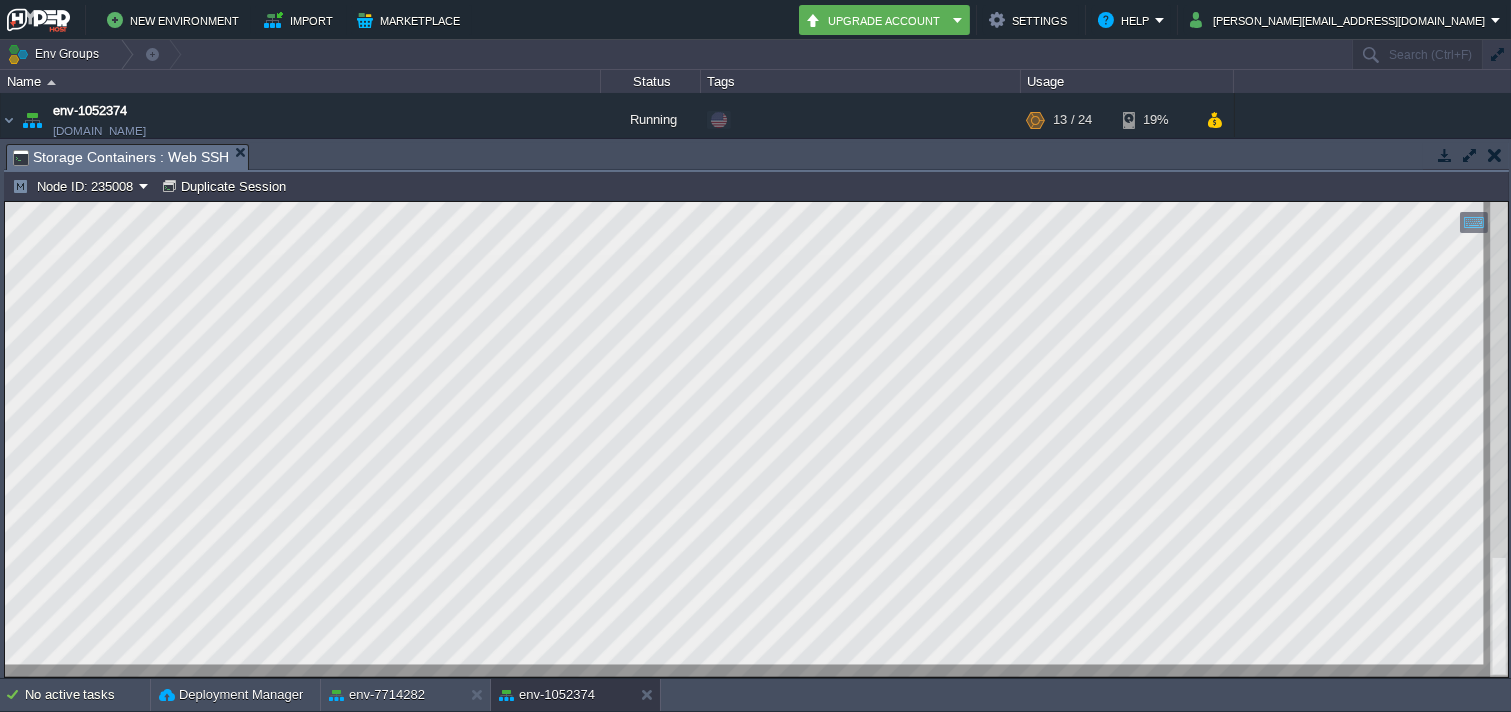 click at bounding box center [756, 438] 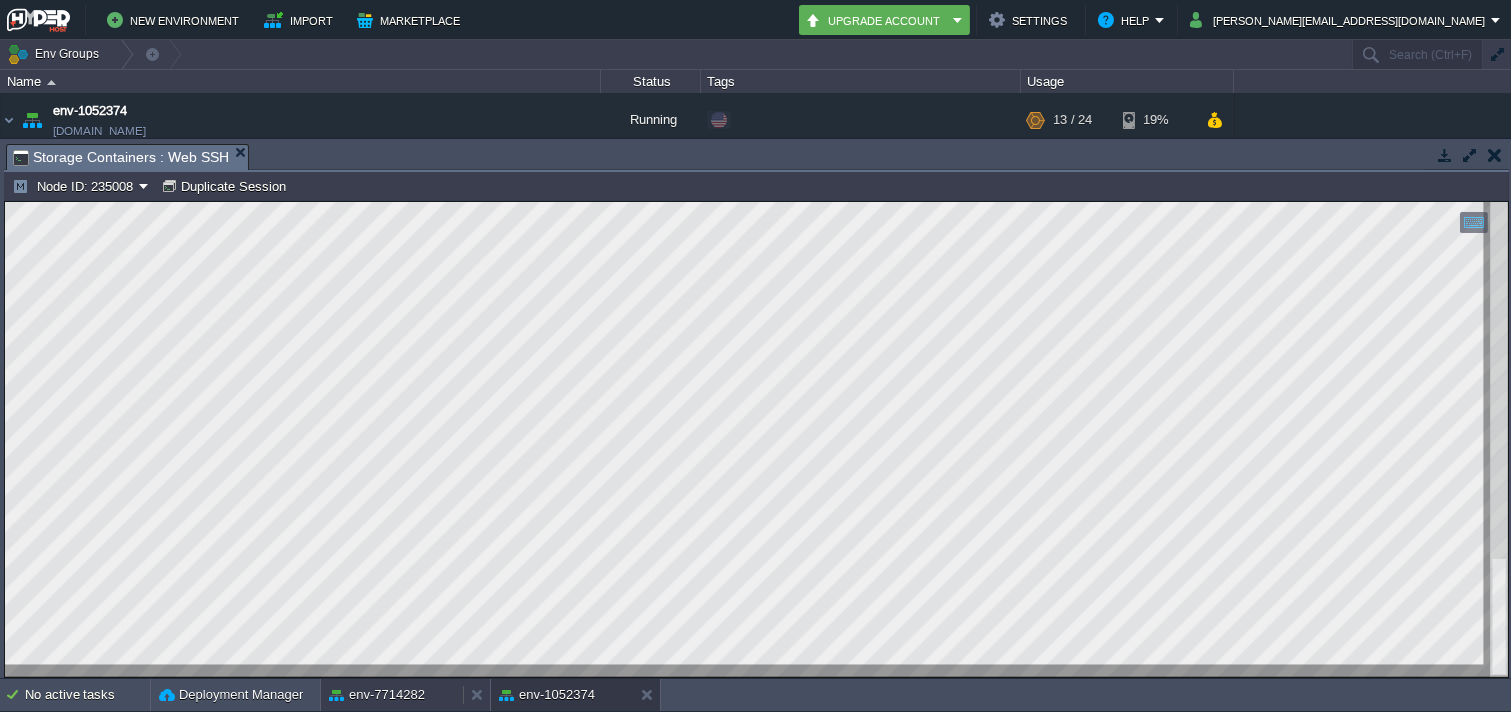 click on "env-7714282" at bounding box center (377, 695) 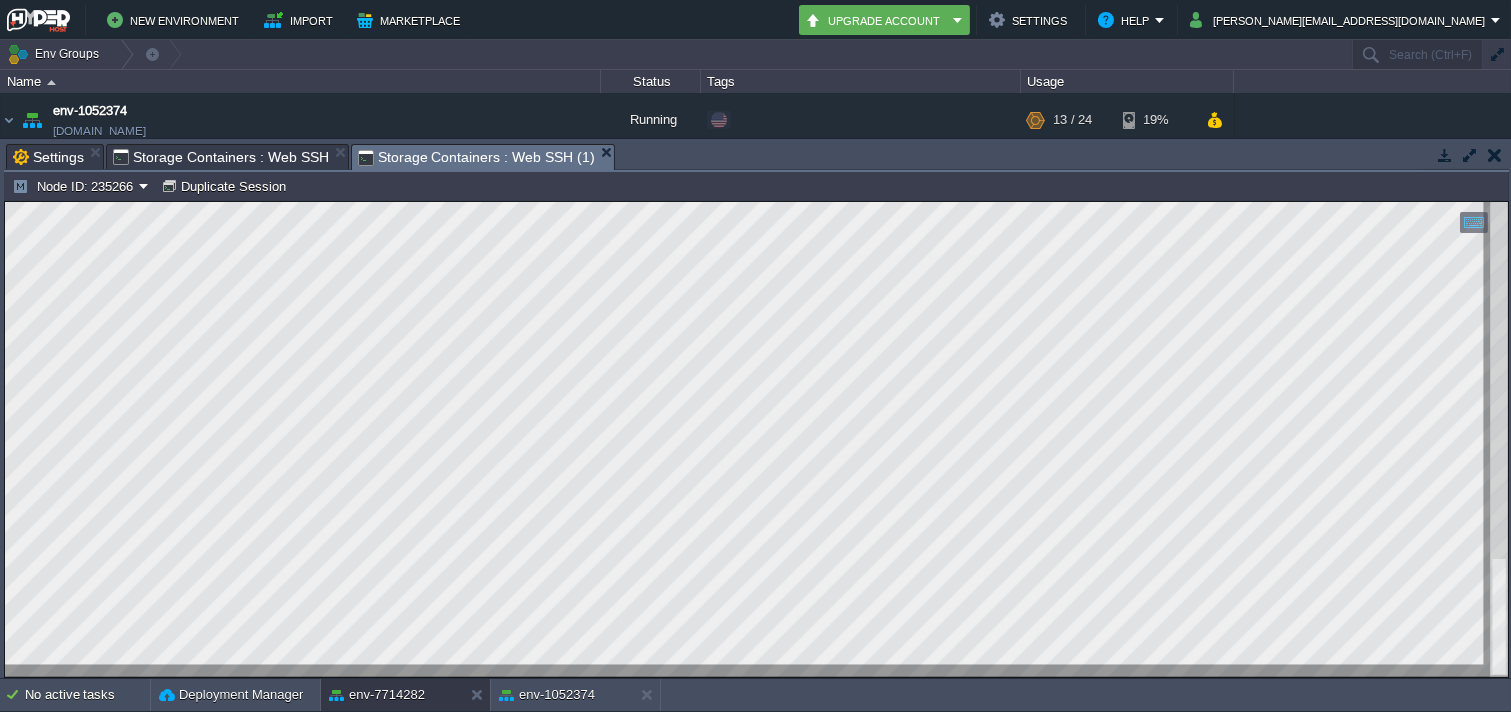 click on "Storage Containers : Web SSH (1)" at bounding box center (476, 157) 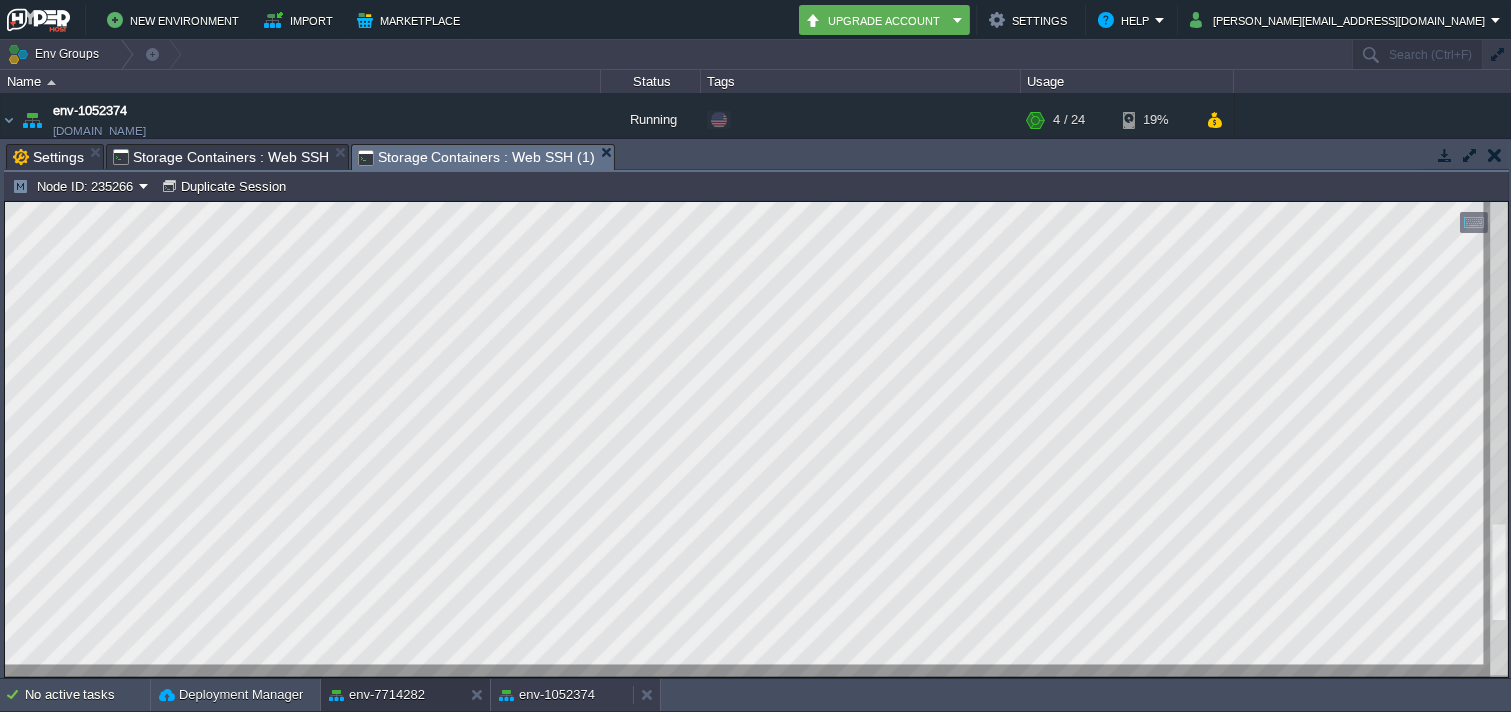 click on "env-1052374" at bounding box center [562, 695] 